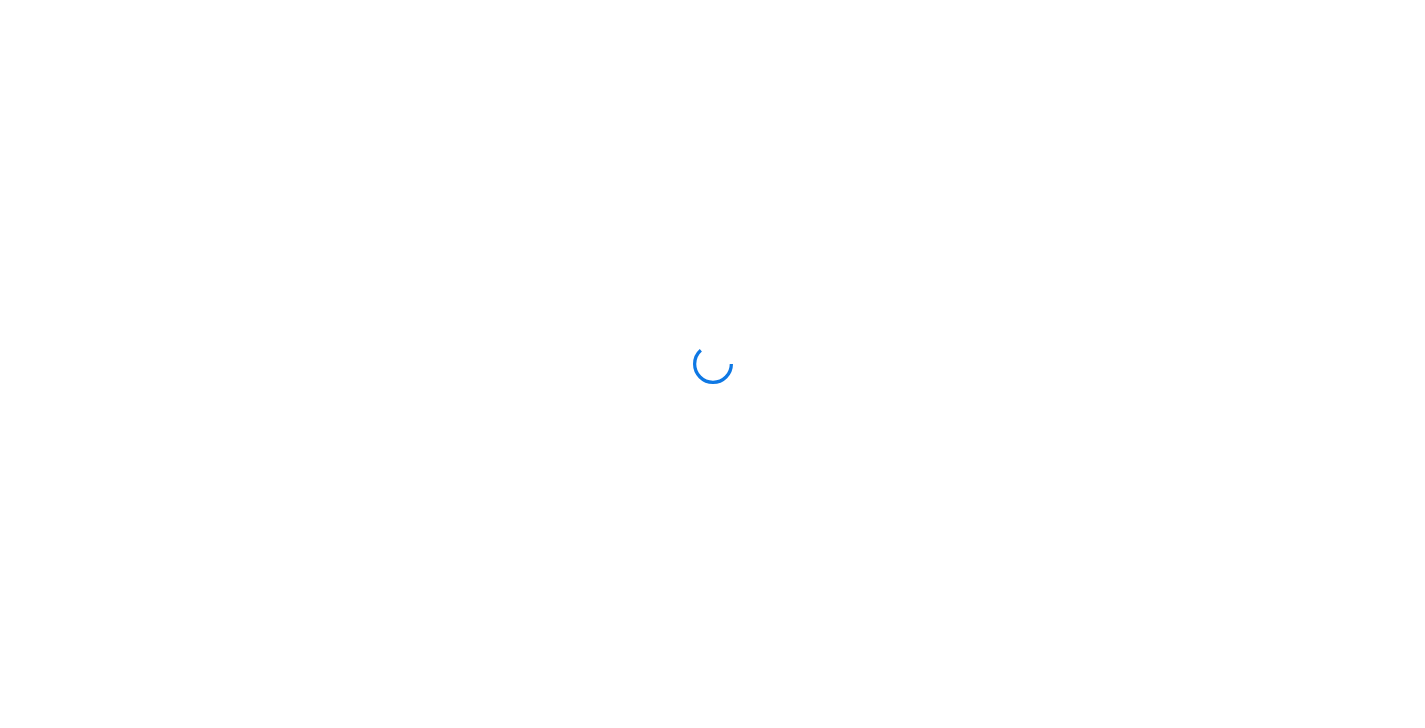 scroll, scrollTop: 0, scrollLeft: 0, axis: both 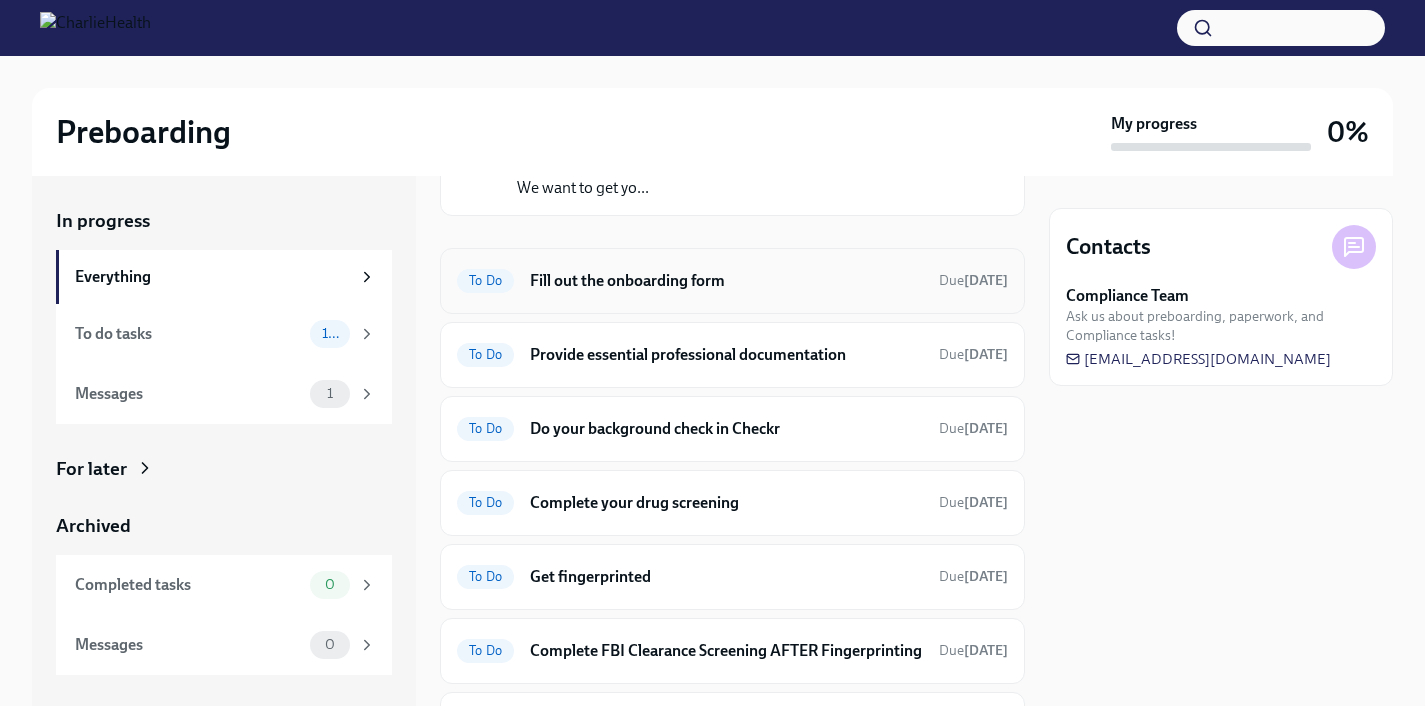 click on "Fill out the onboarding form" at bounding box center [726, 281] 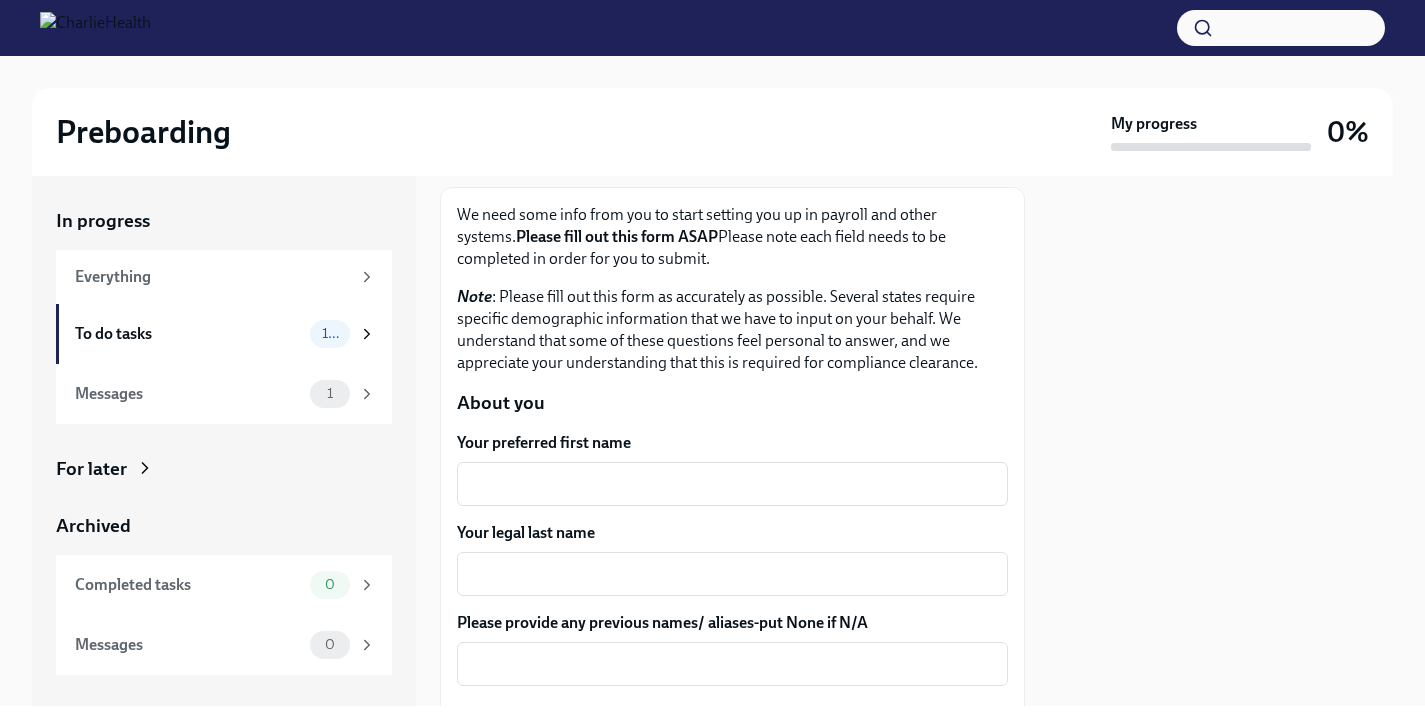 scroll, scrollTop: 109, scrollLeft: 0, axis: vertical 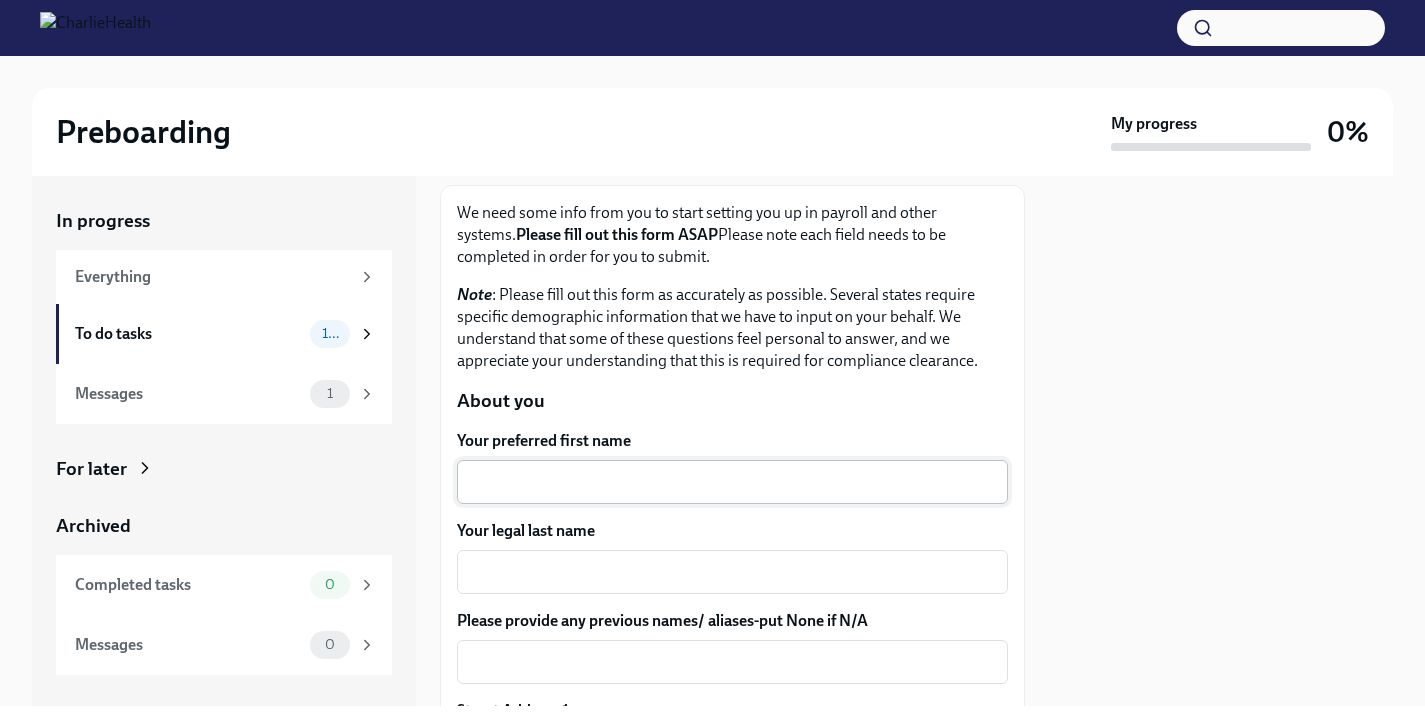 click on "x ​" at bounding box center [732, 482] 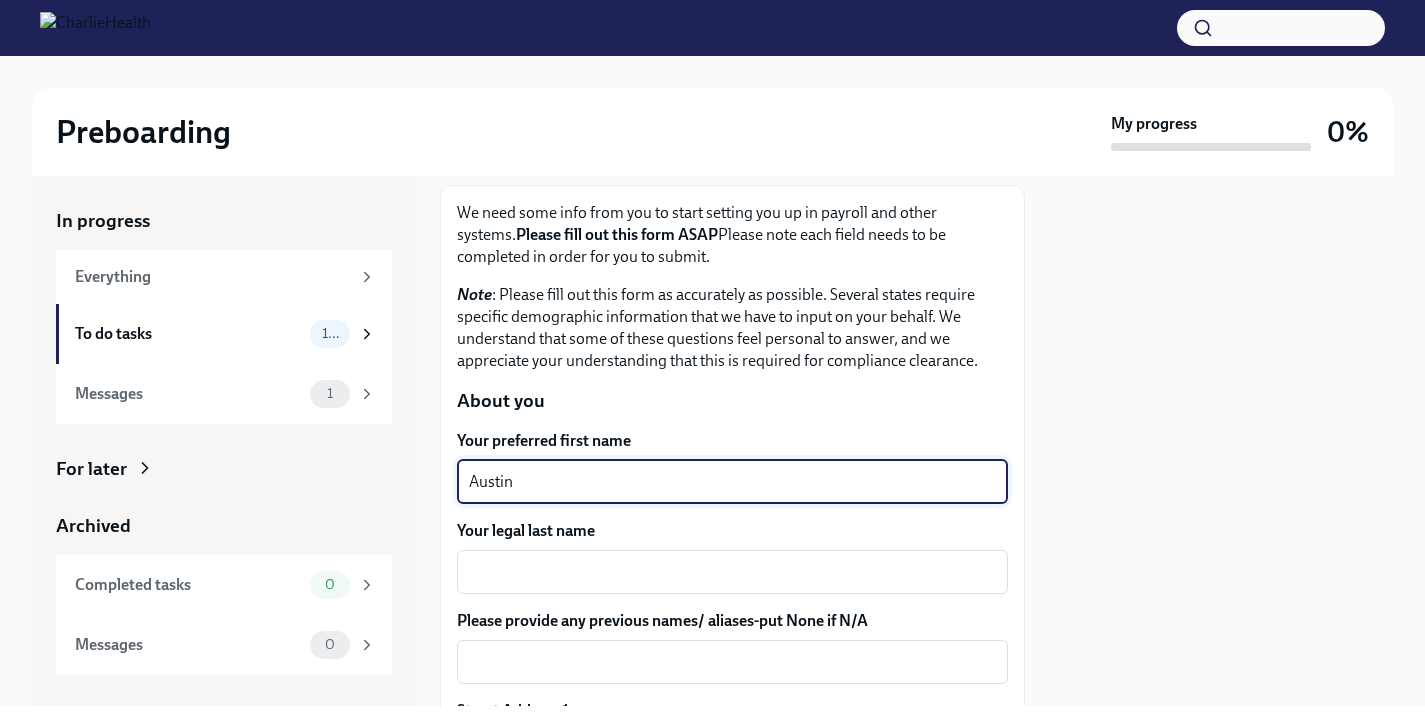 type on "Austin" 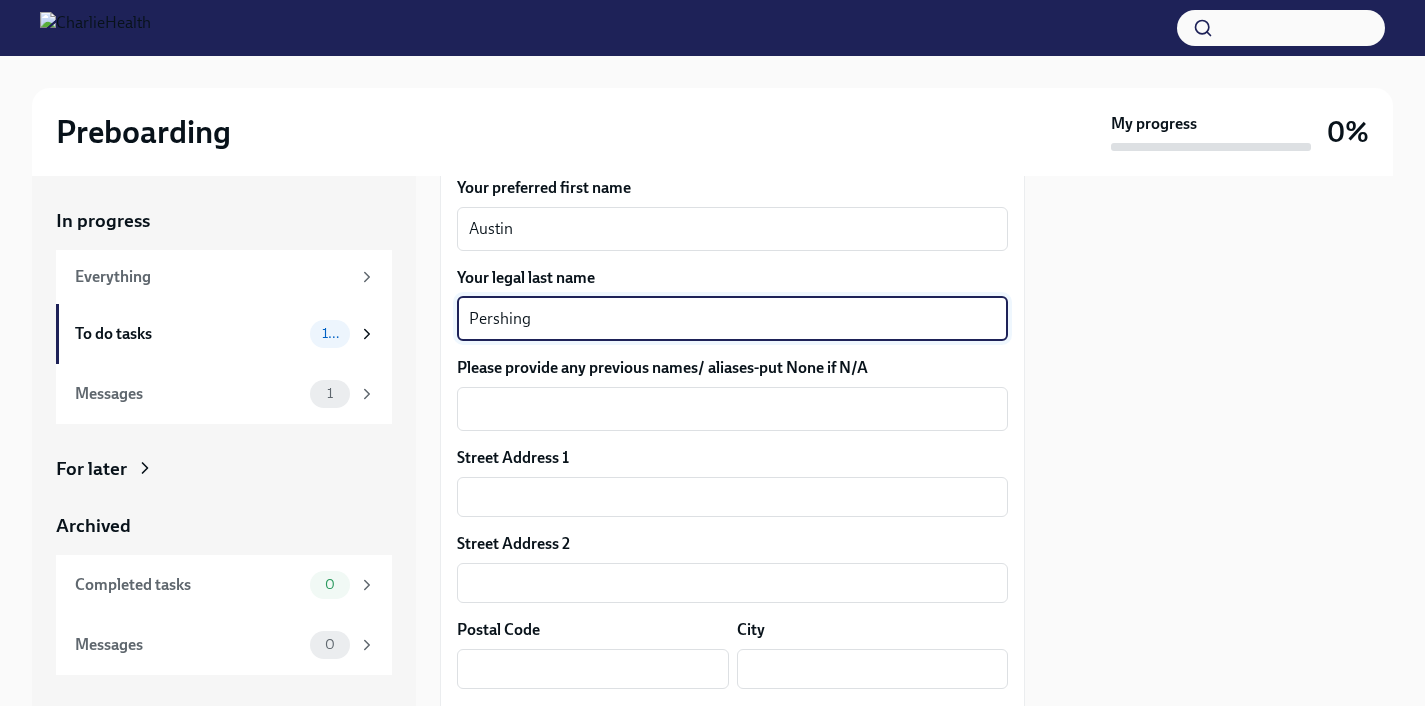 scroll, scrollTop: 357, scrollLeft: 0, axis: vertical 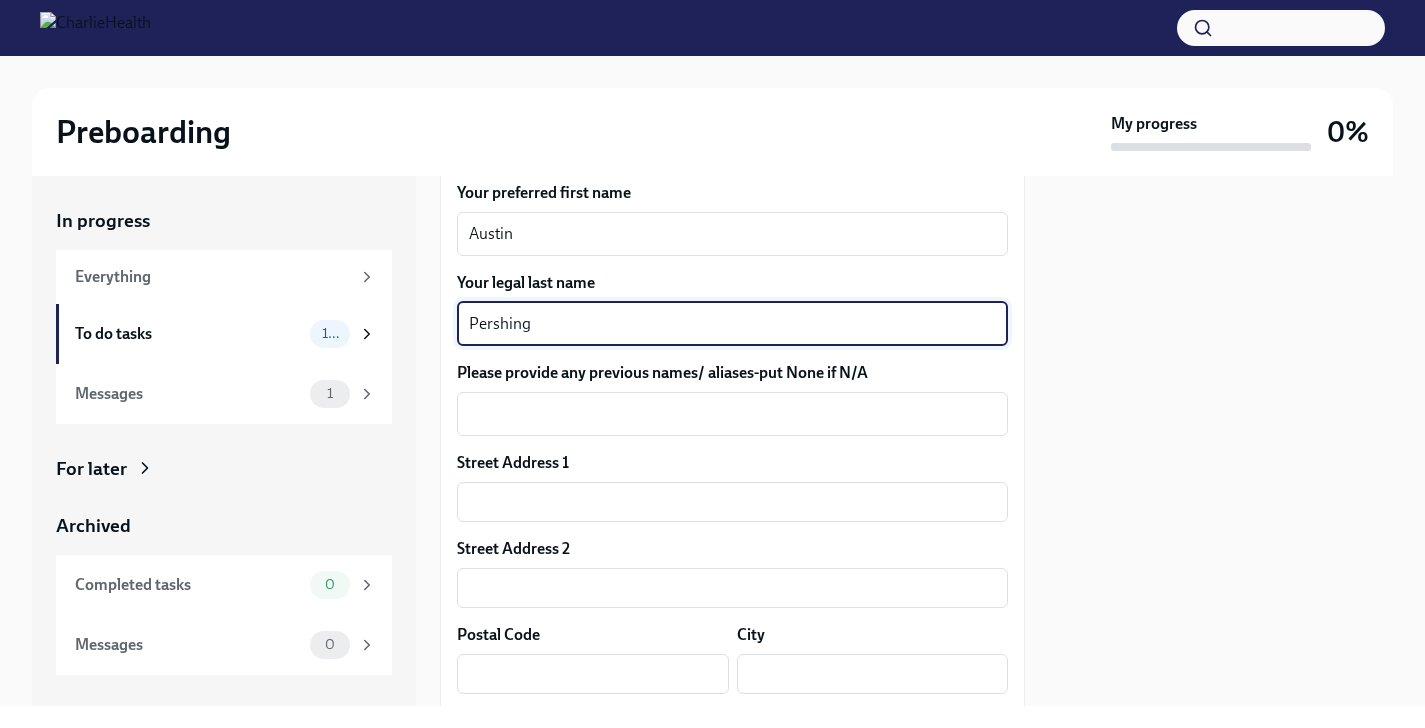 type on "Pershing" 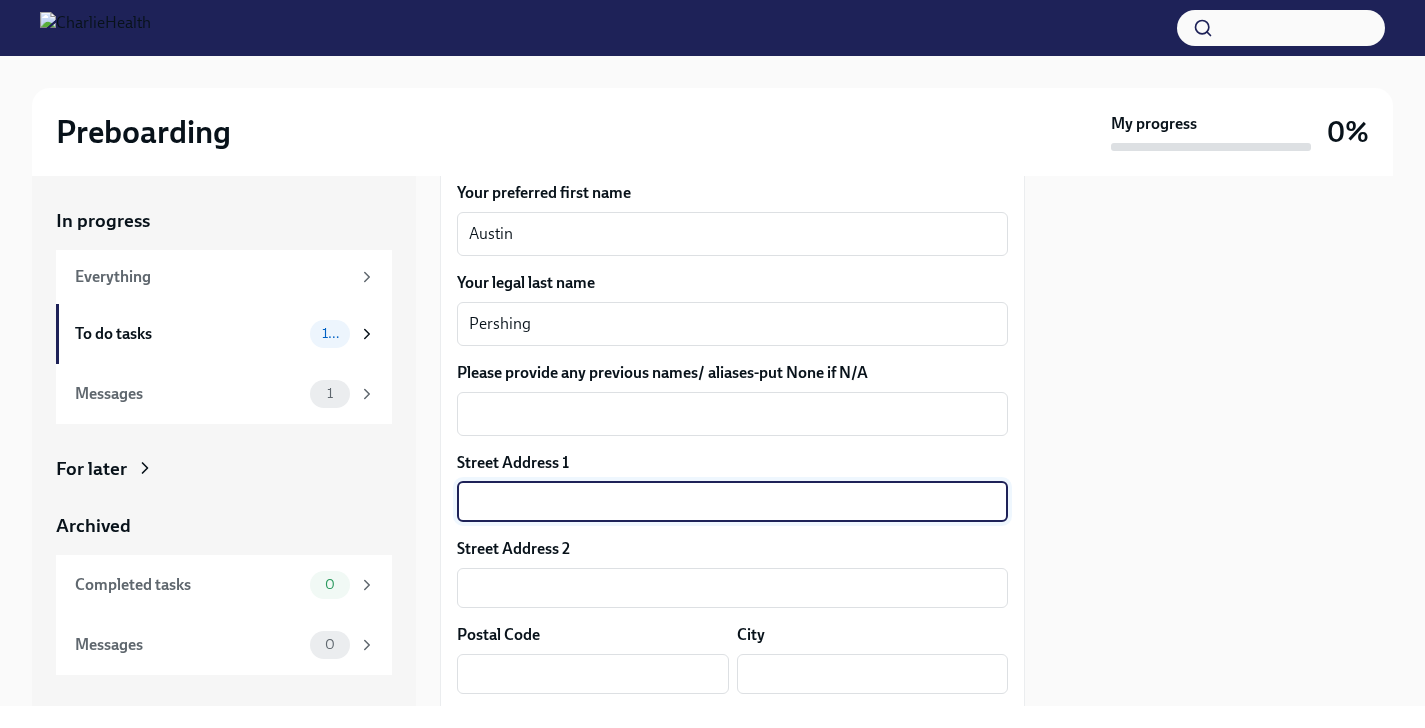 click at bounding box center [732, 502] 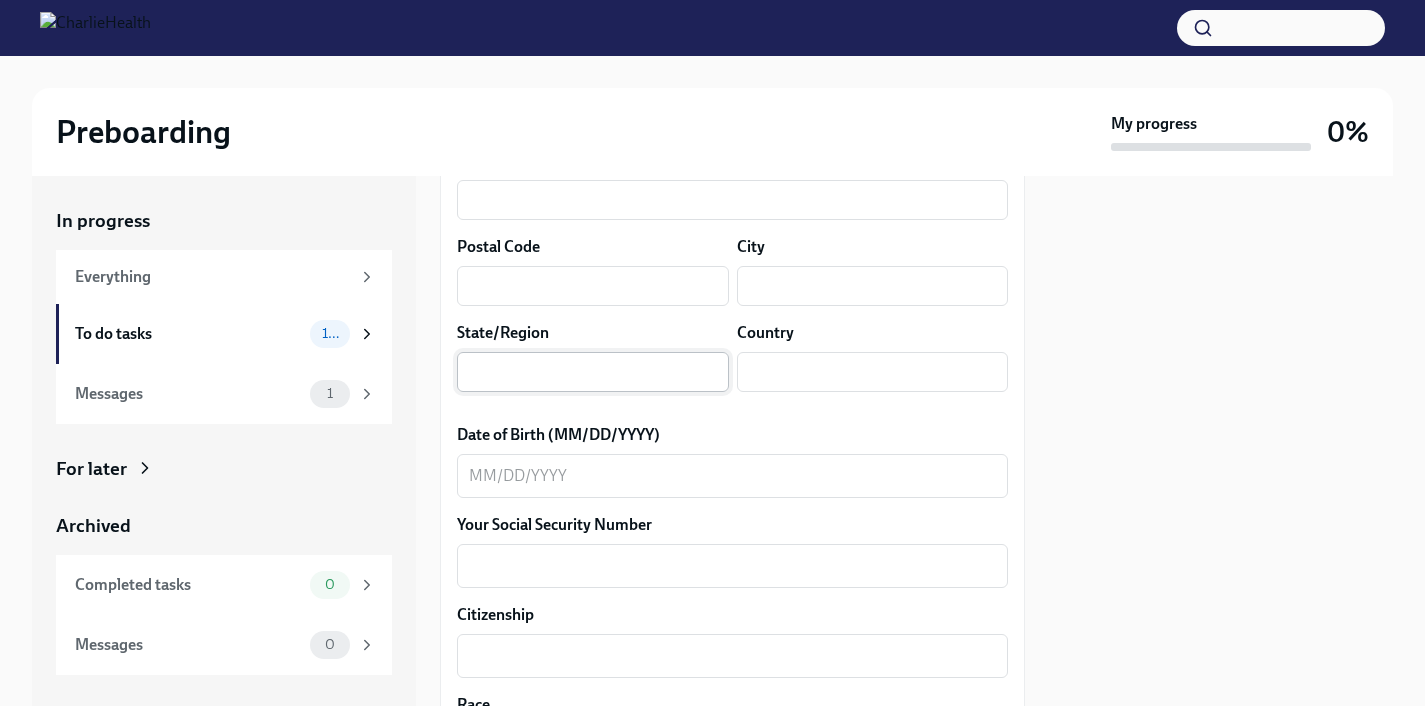 scroll, scrollTop: 751, scrollLeft: 0, axis: vertical 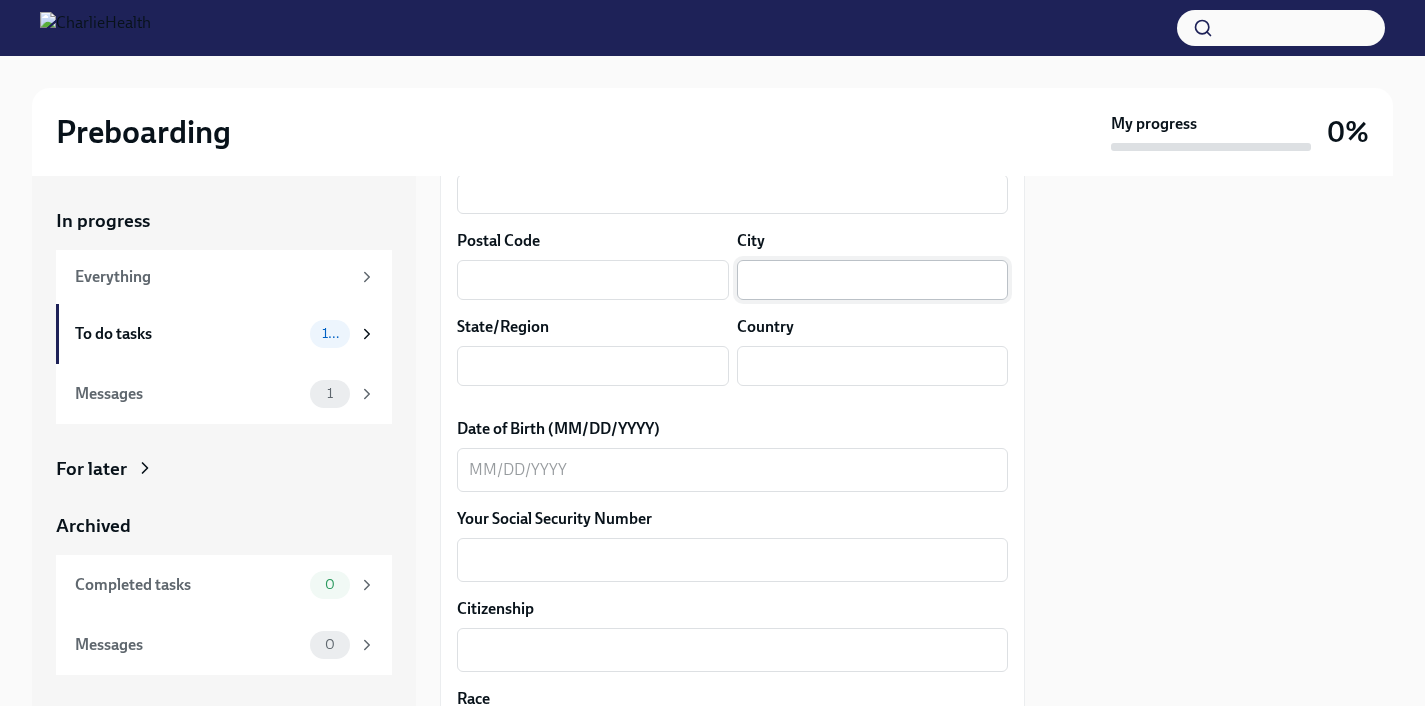 type on "[STREET_ADDRESS]" 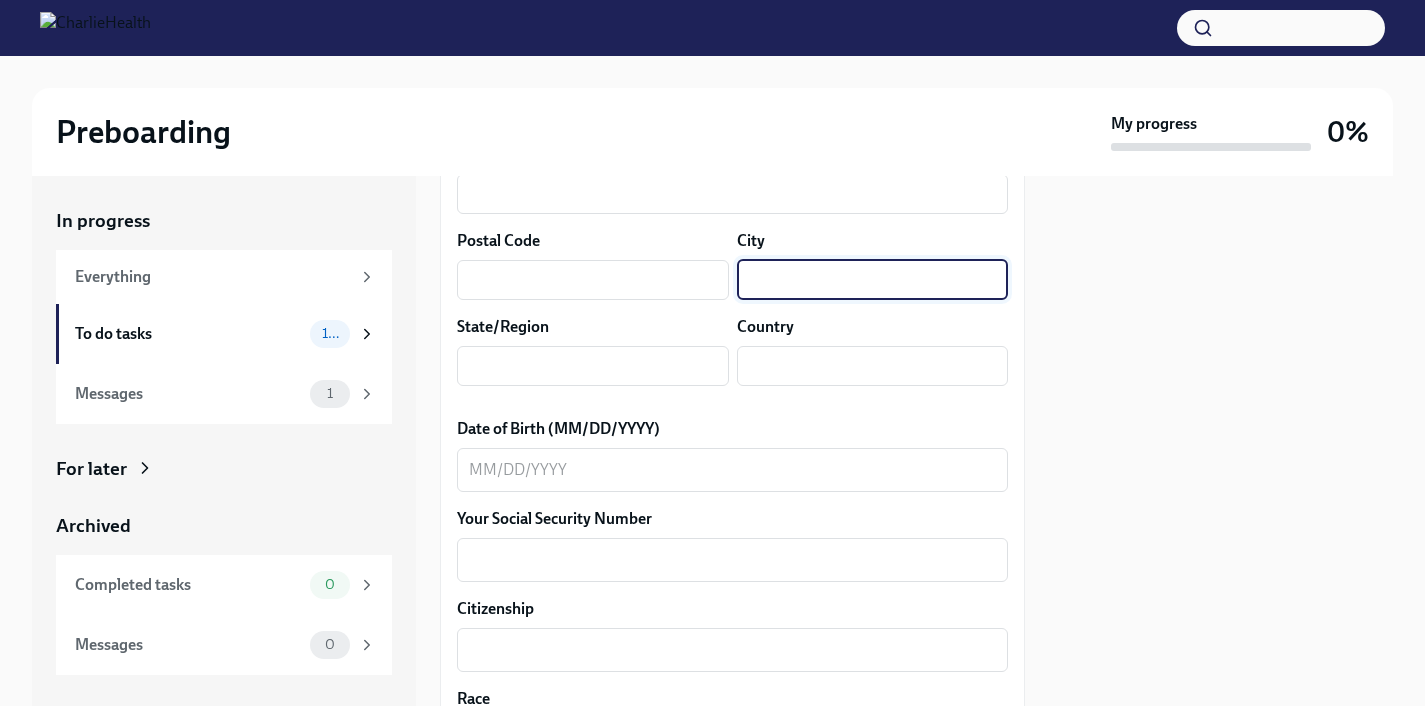 click at bounding box center [873, 280] 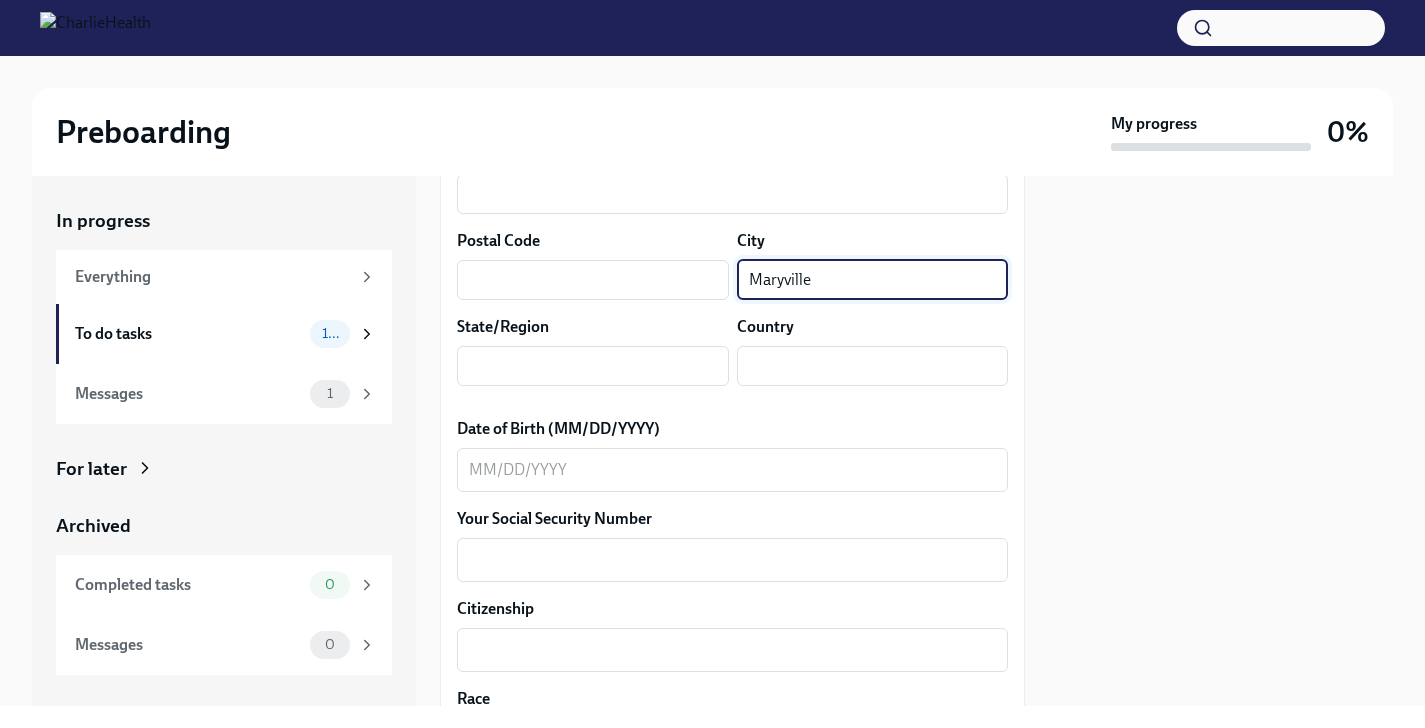 type on "Maryville" 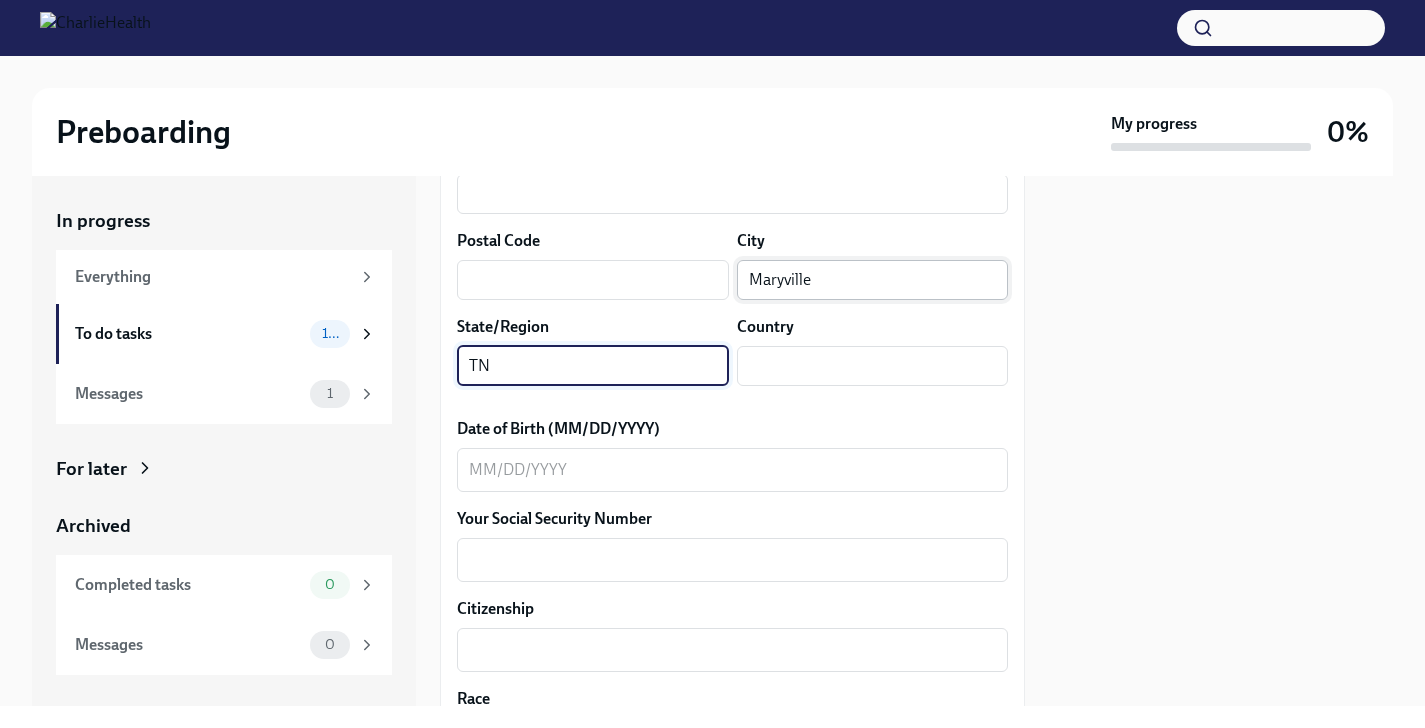 type on "TN" 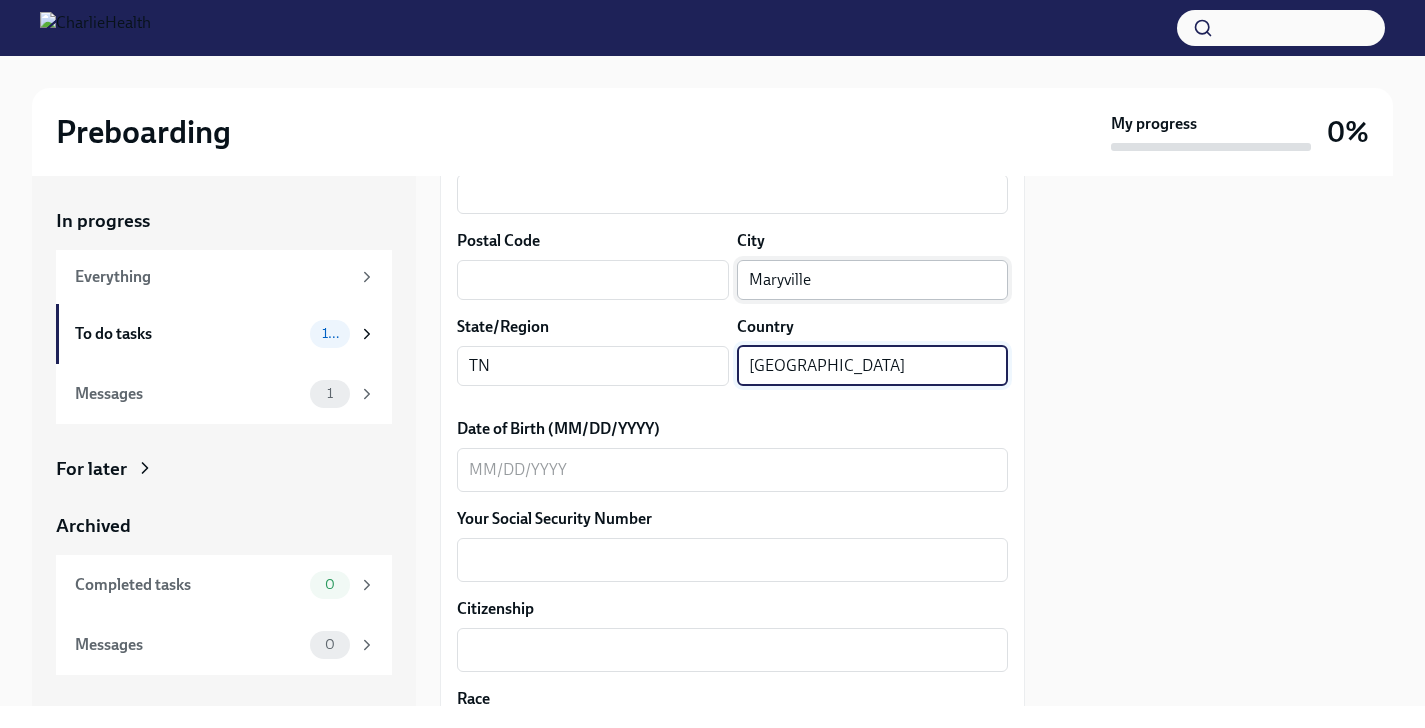type on "[GEOGRAPHIC_DATA]" 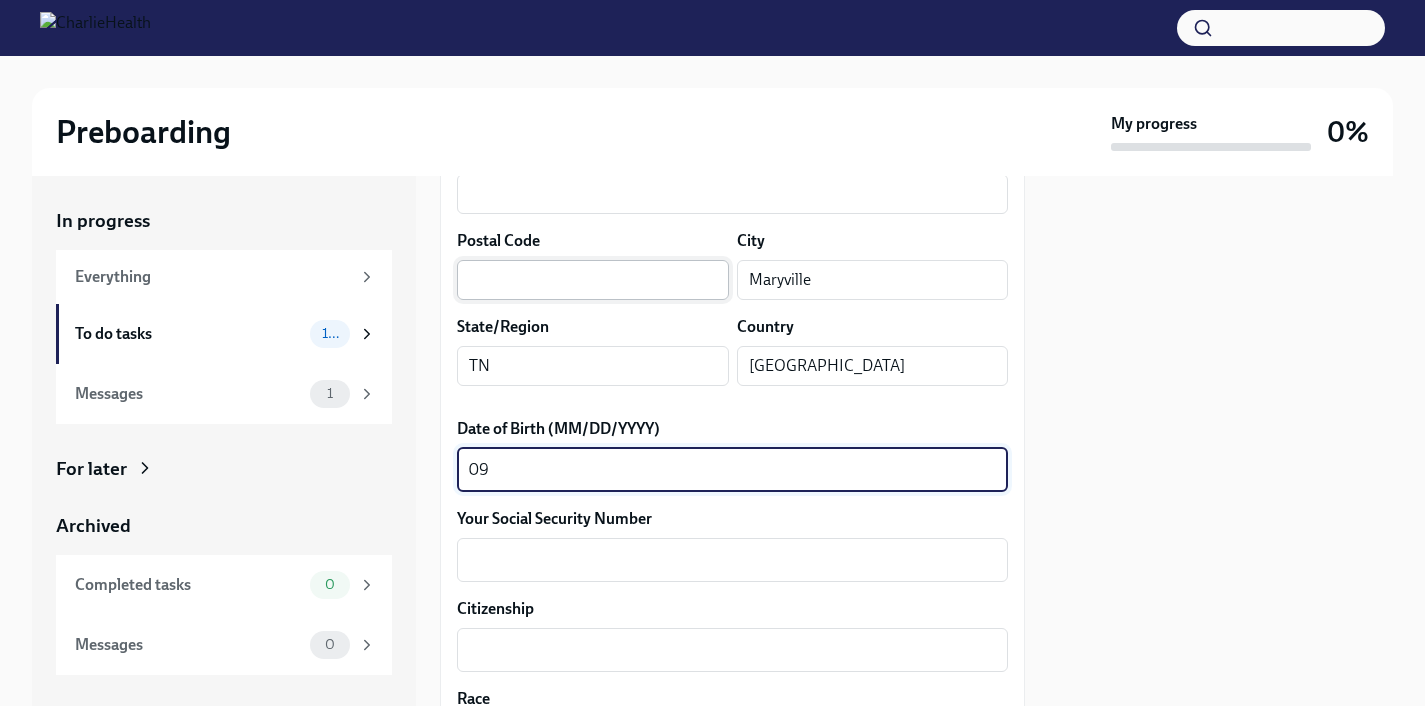 type on "09" 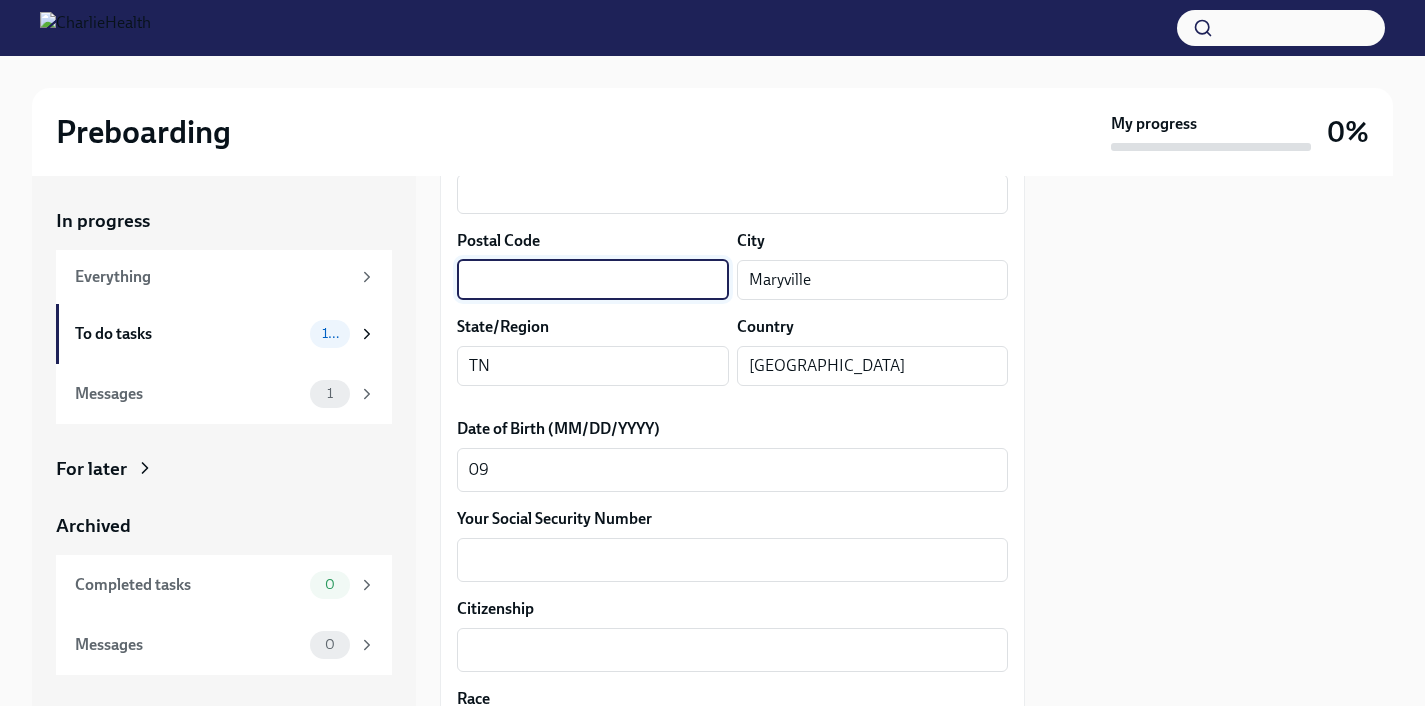 click at bounding box center (593, 280) 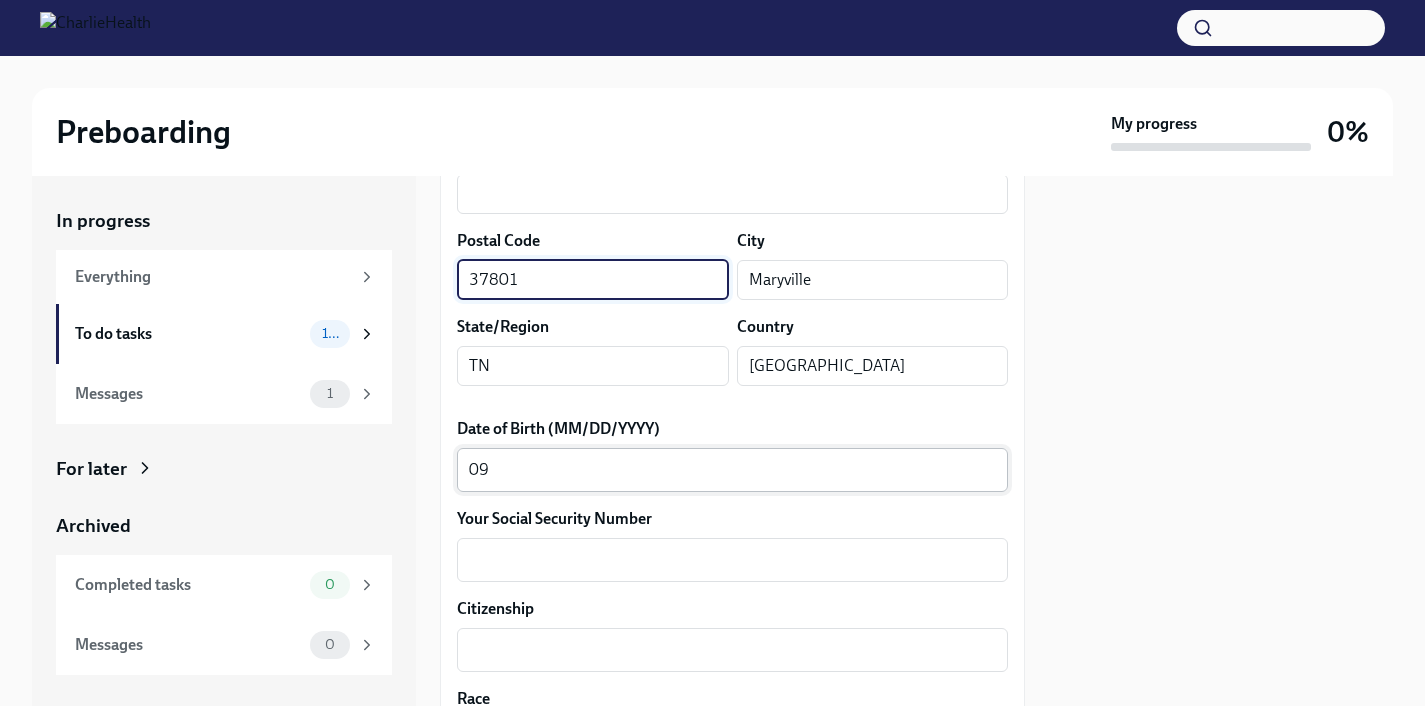 type on "37801" 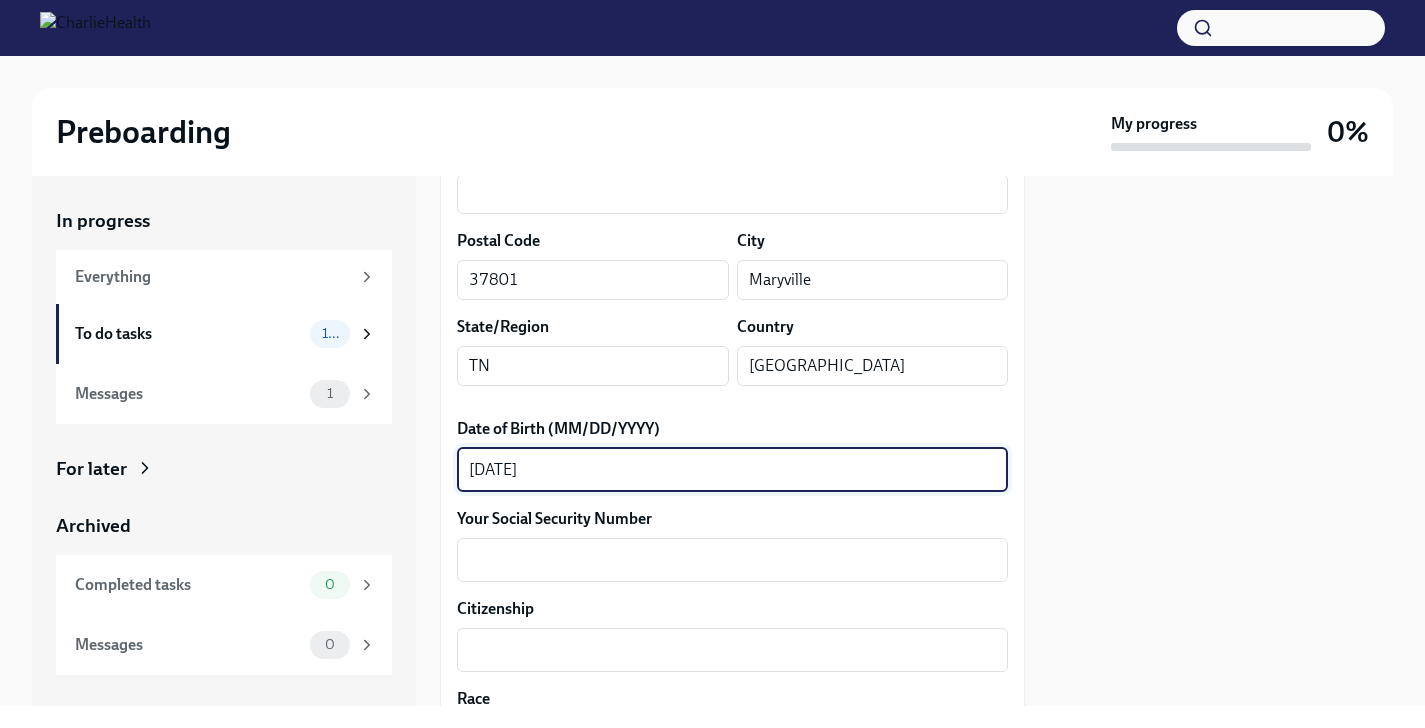 scroll, scrollTop: 801, scrollLeft: 0, axis: vertical 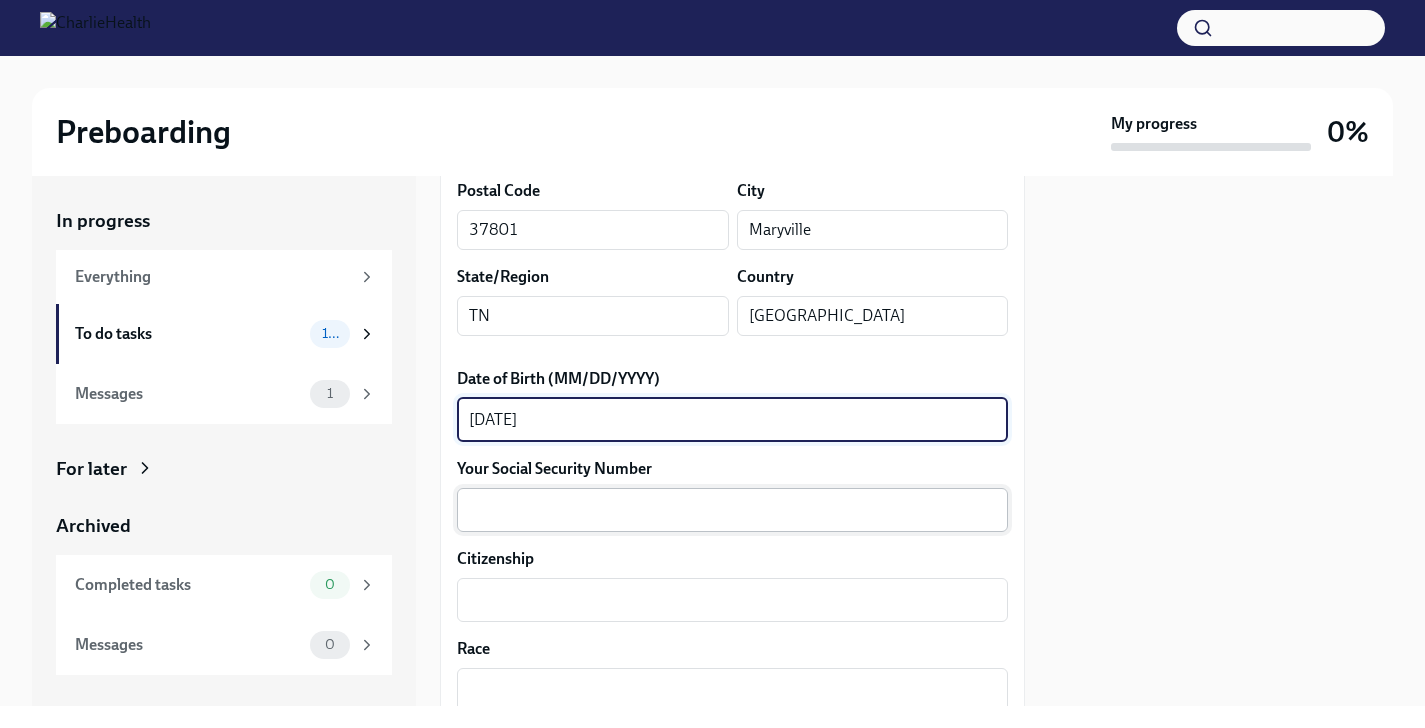 type on "[DATE]" 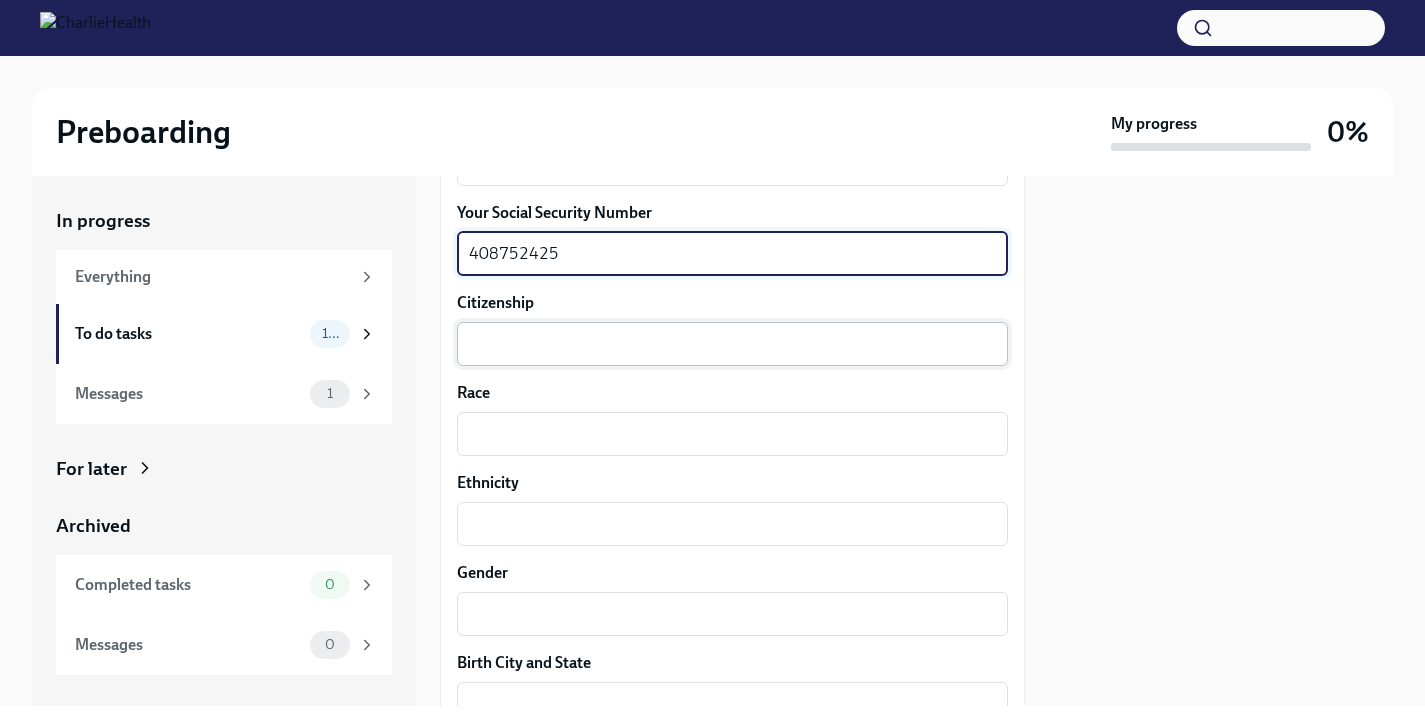 scroll, scrollTop: 1059, scrollLeft: 0, axis: vertical 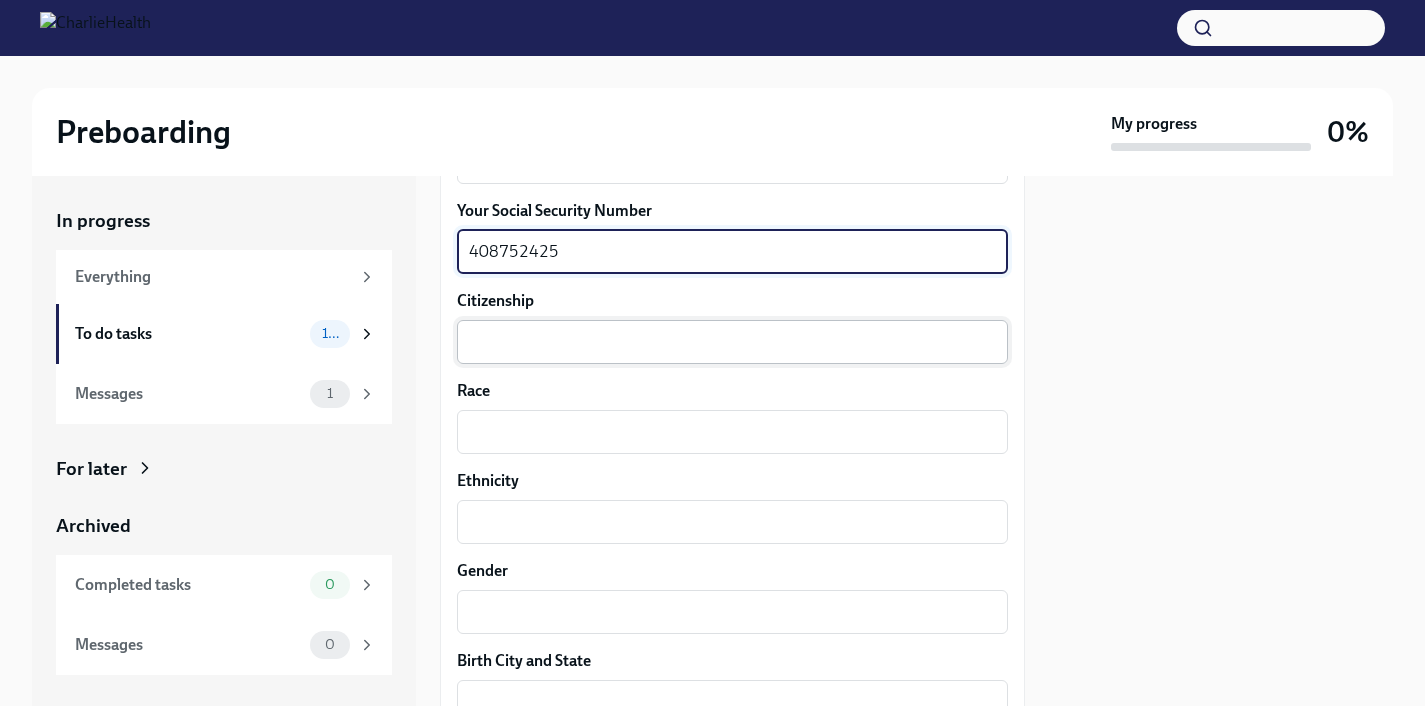 type on "408752425" 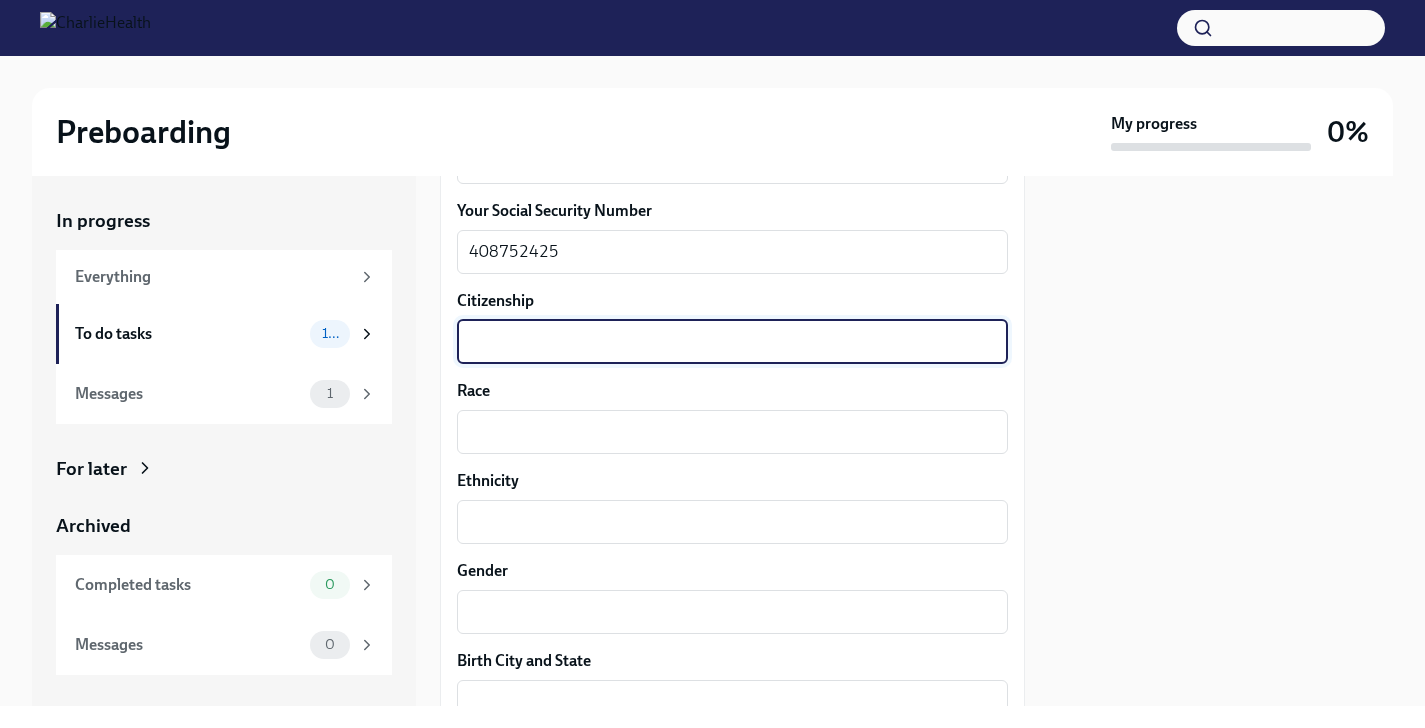 click on "Citizenship" at bounding box center [732, 342] 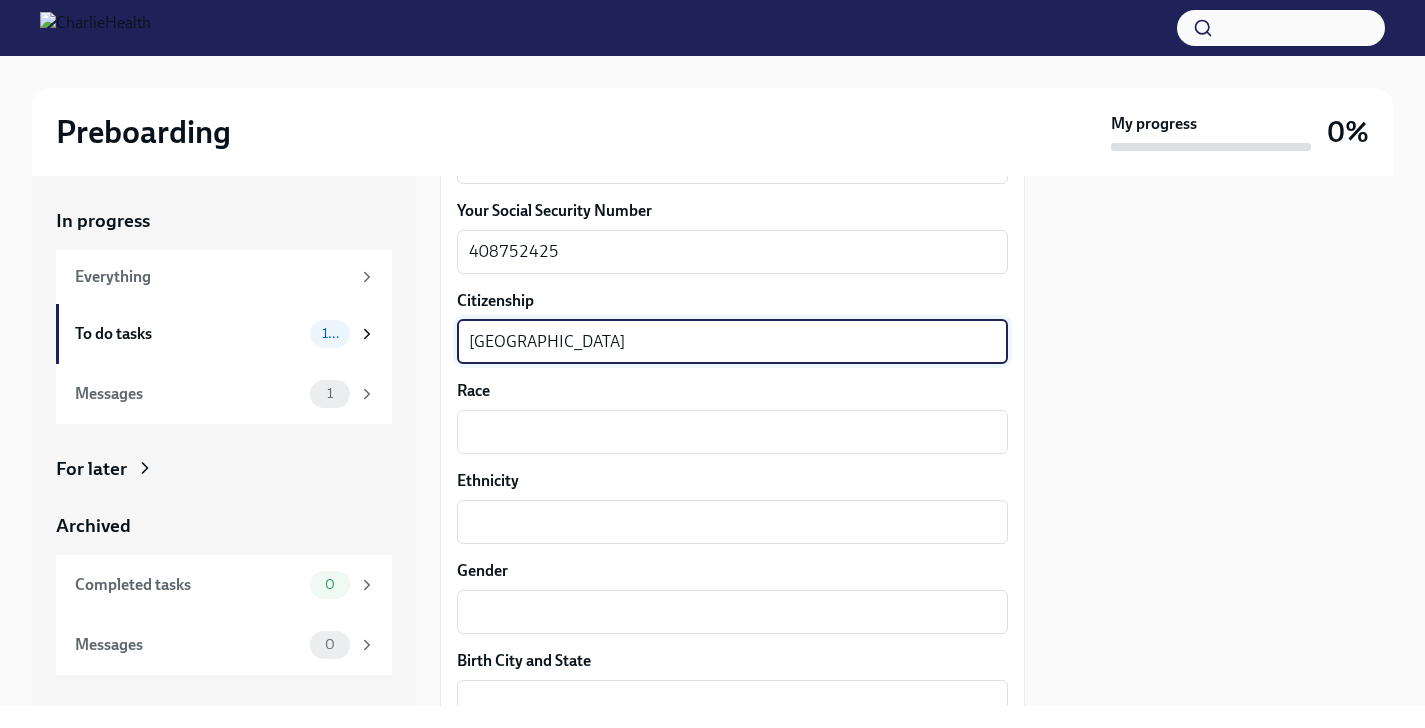 scroll, scrollTop: 1083, scrollLeft: 0, axis: vertical 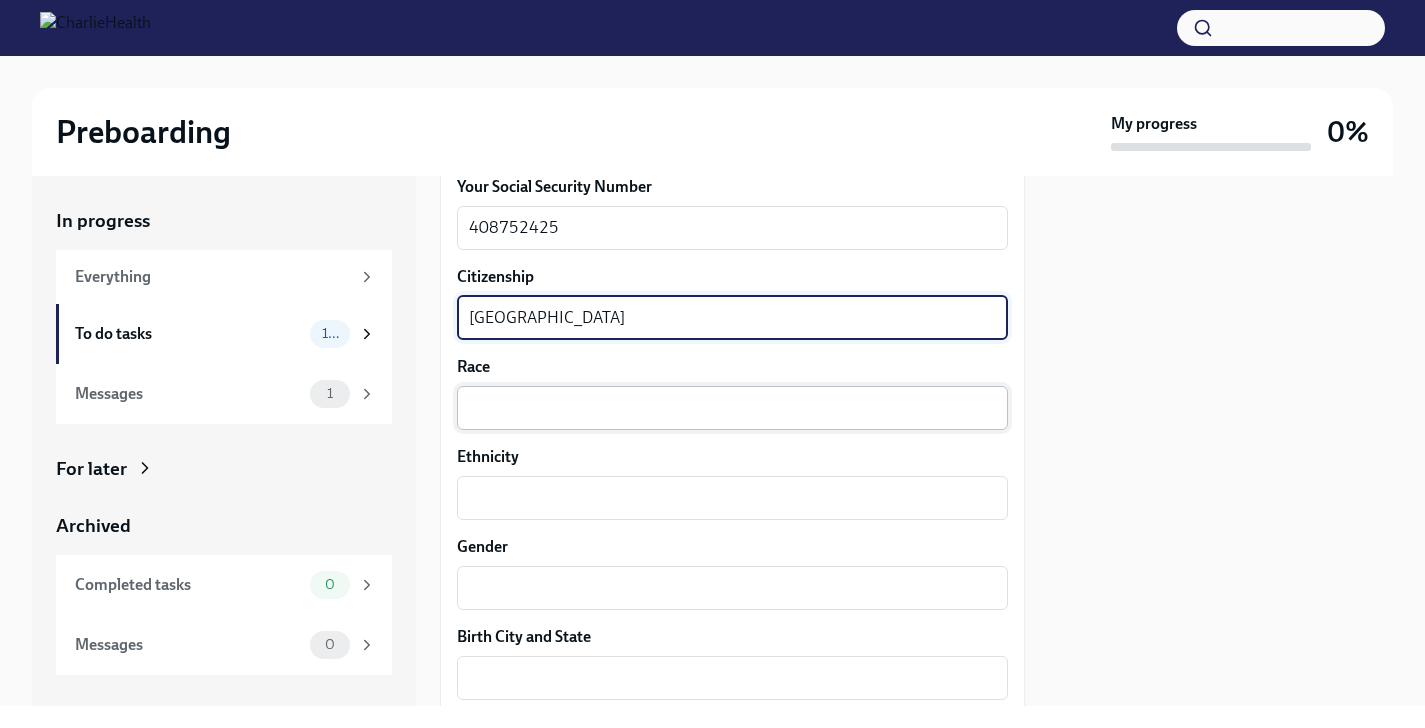 type on "[GEOGRAPHIC_DATA]" 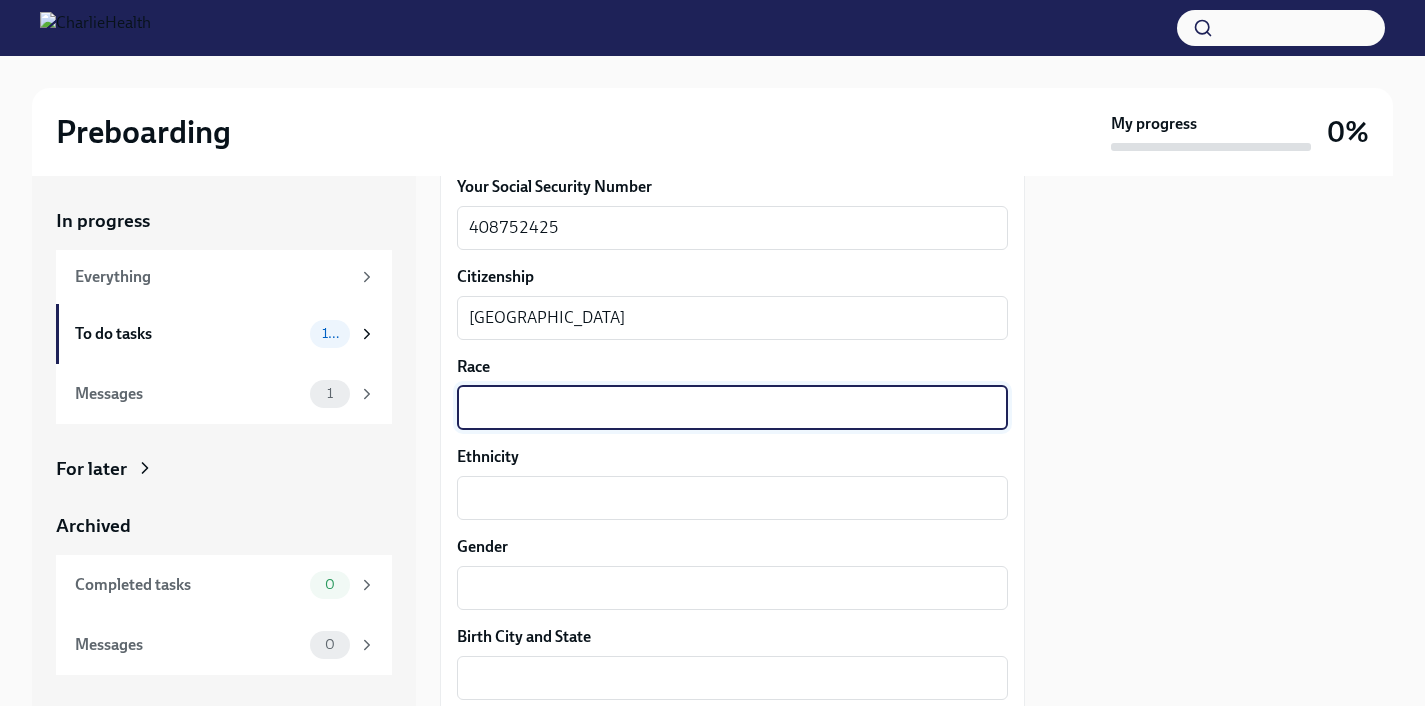 click on "Race" at bounding box center [732, 408] 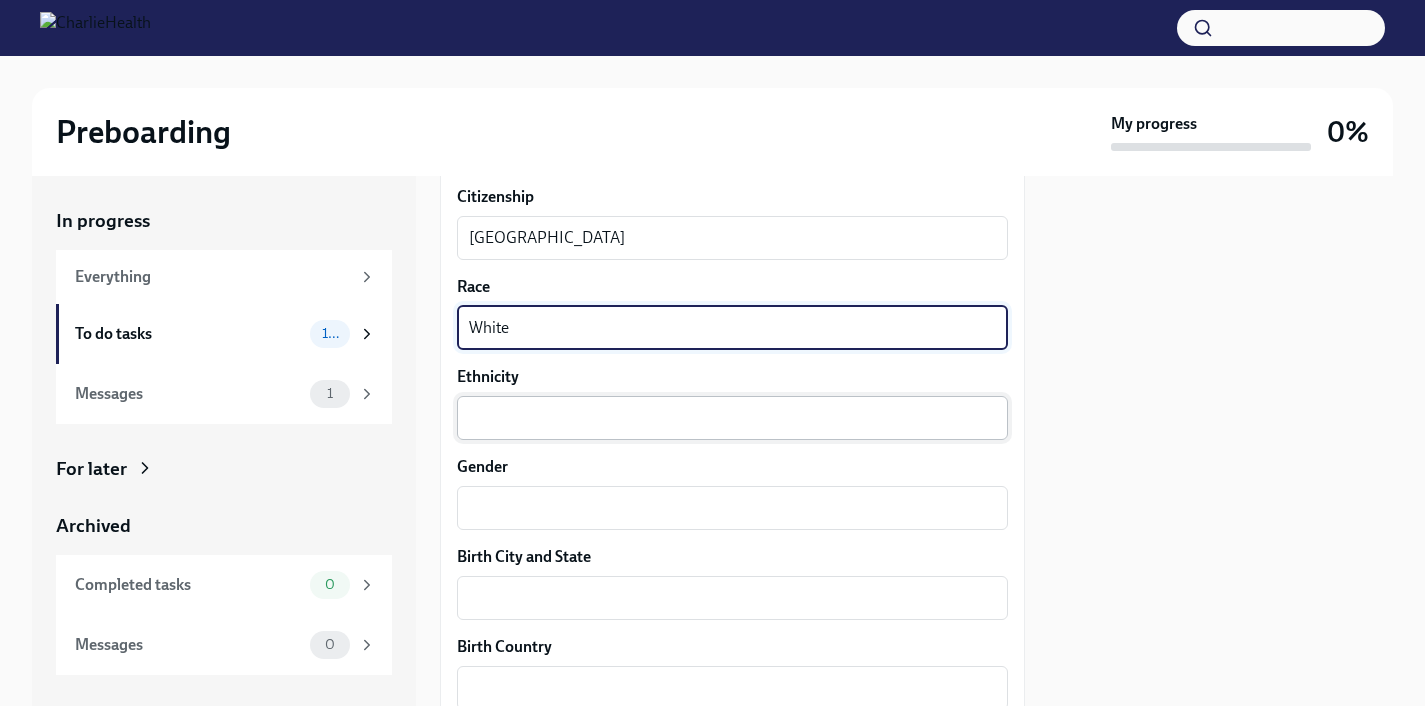 scroll, scrollTop: 1168, scrollLeft: 0, axis: vertical 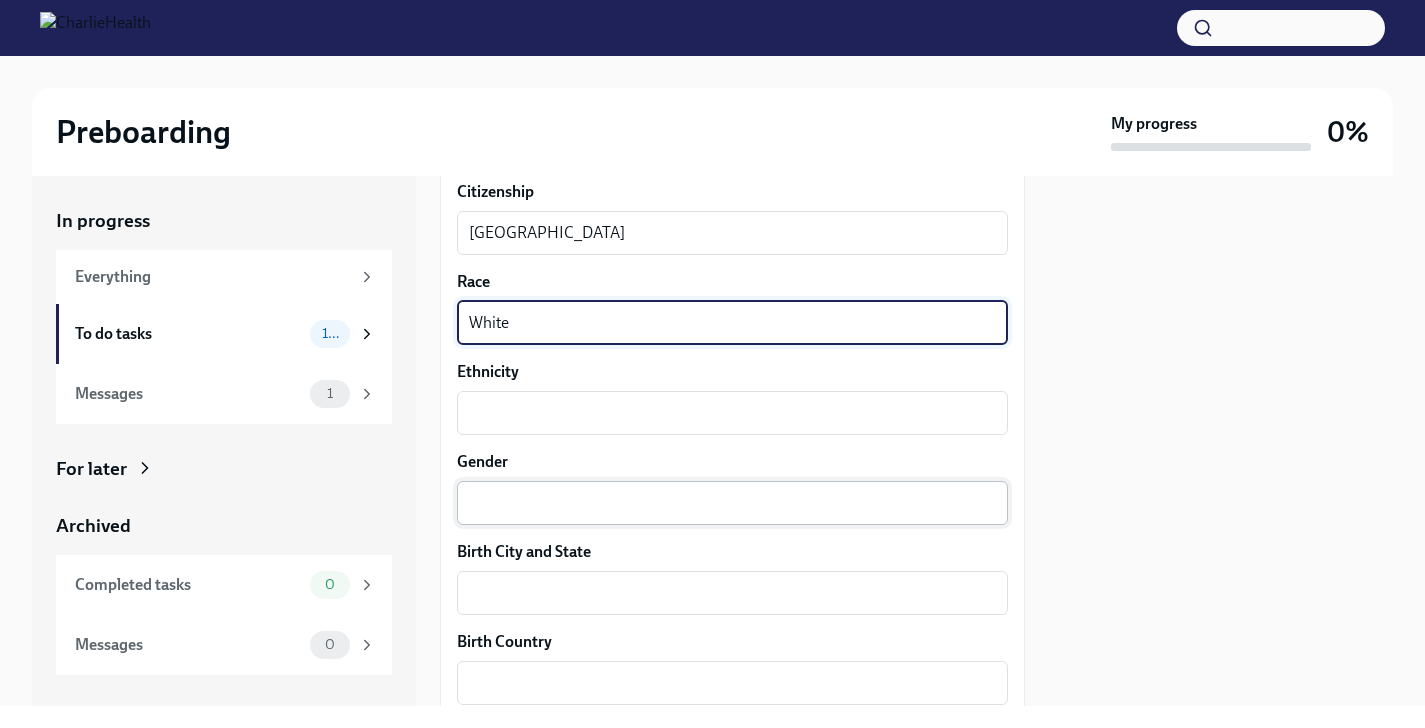 type on "White" 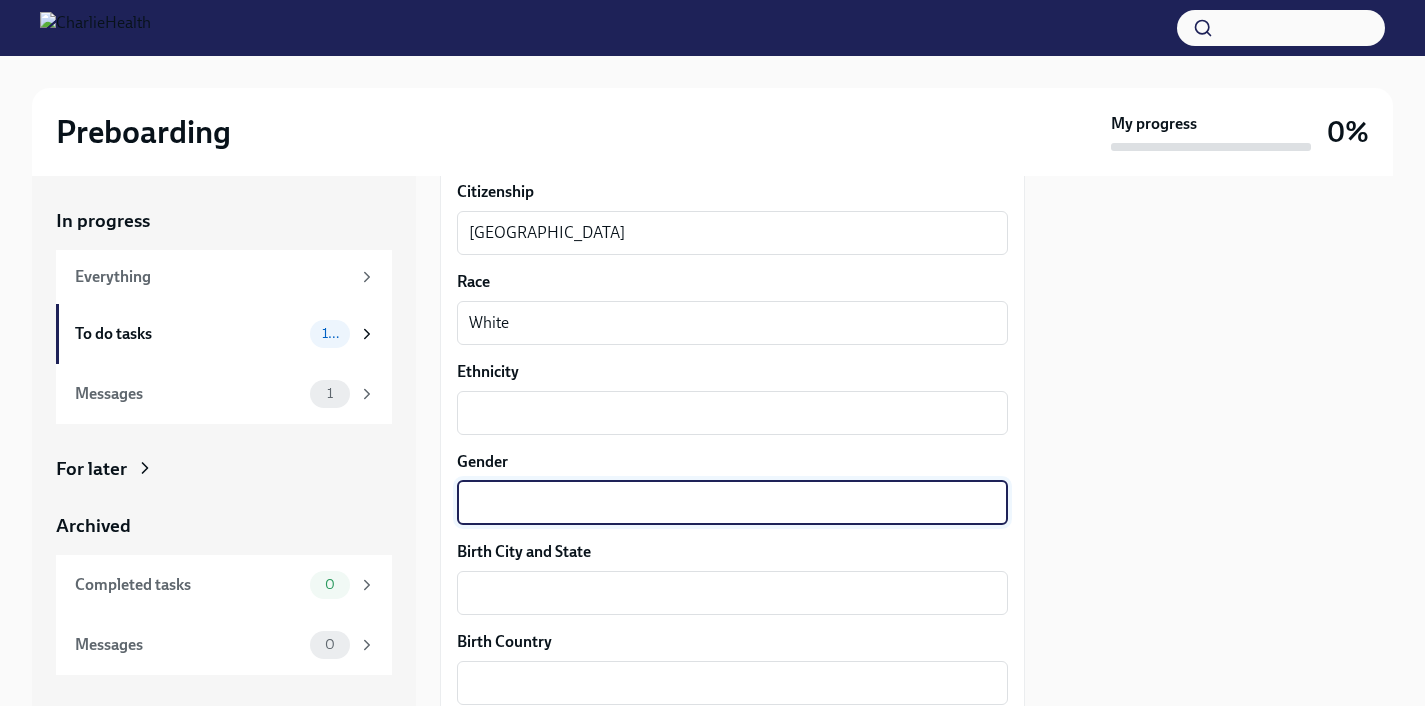 click on "Gender" at bounding box center [732, 503] 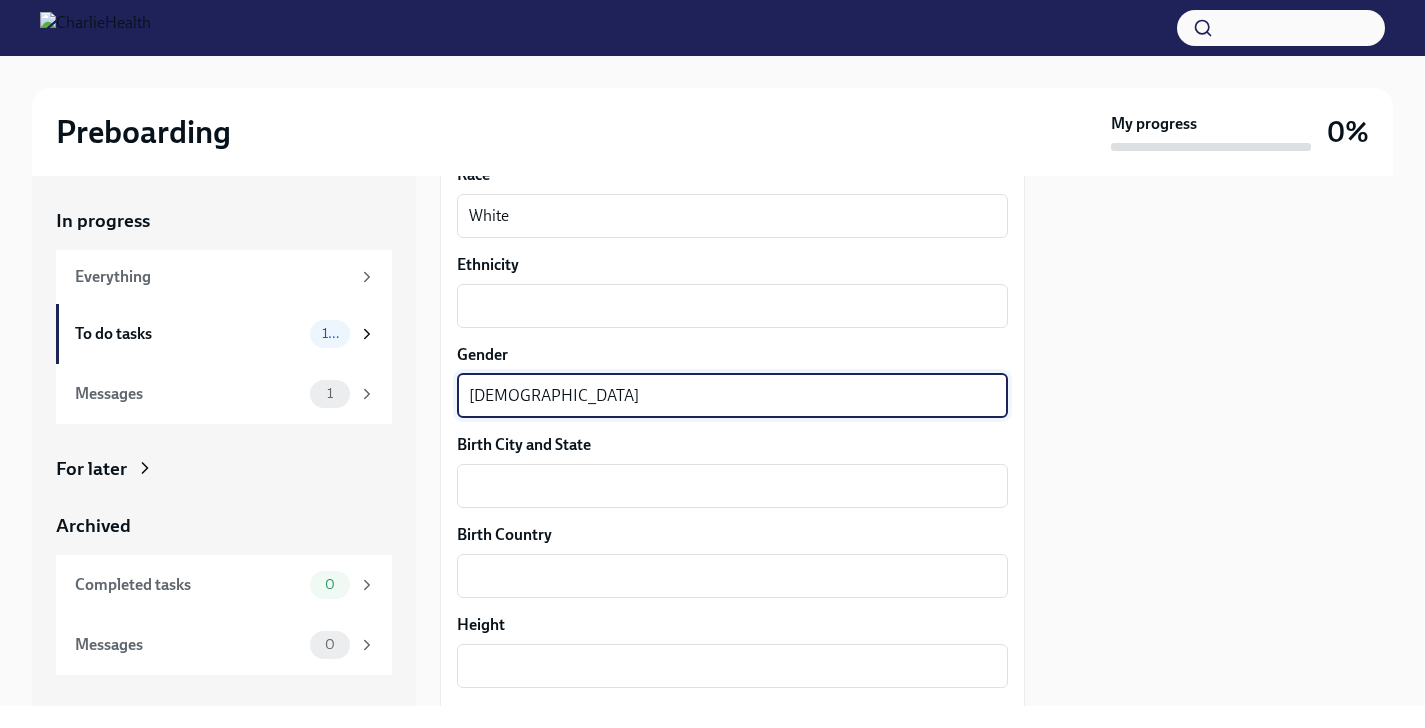 scroll, scrollTop: 1293, scrollLeft: 0, axis: vertical 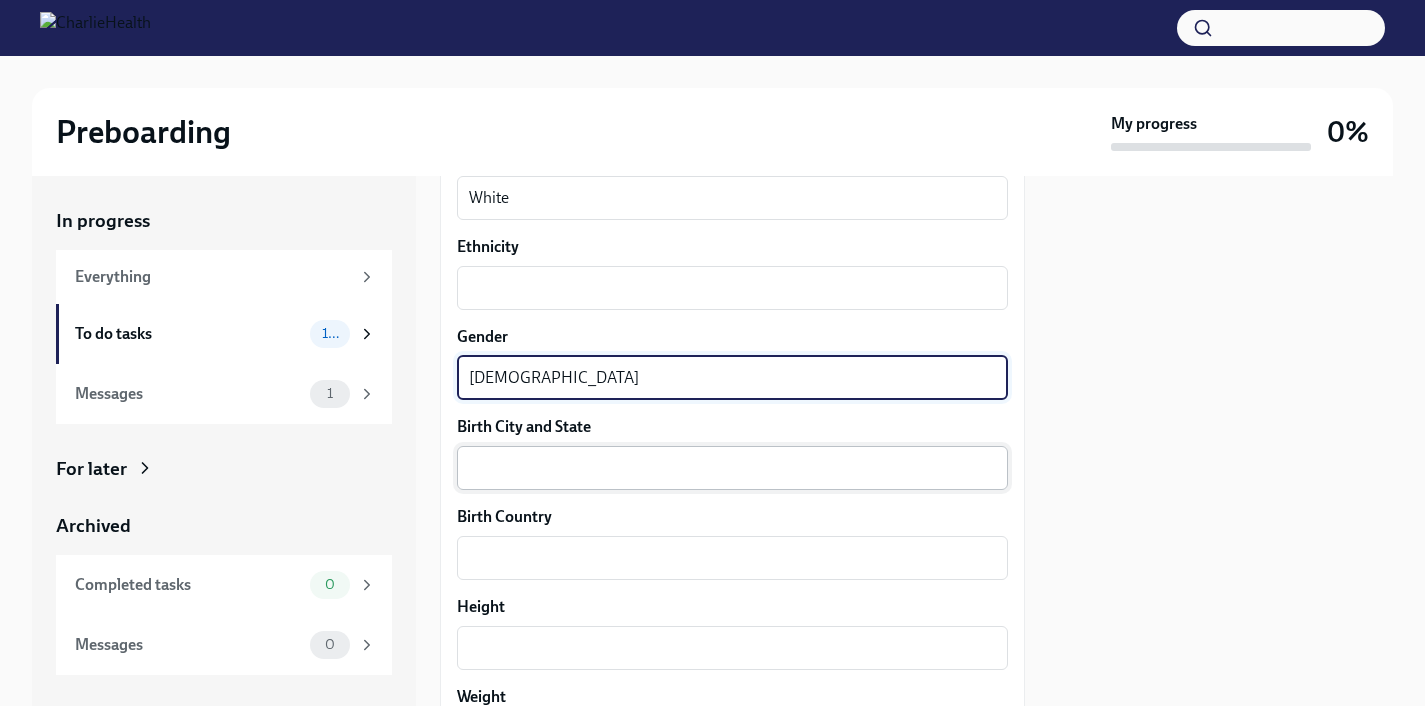 type on "[DEMOGRAPHIC_DATA]" 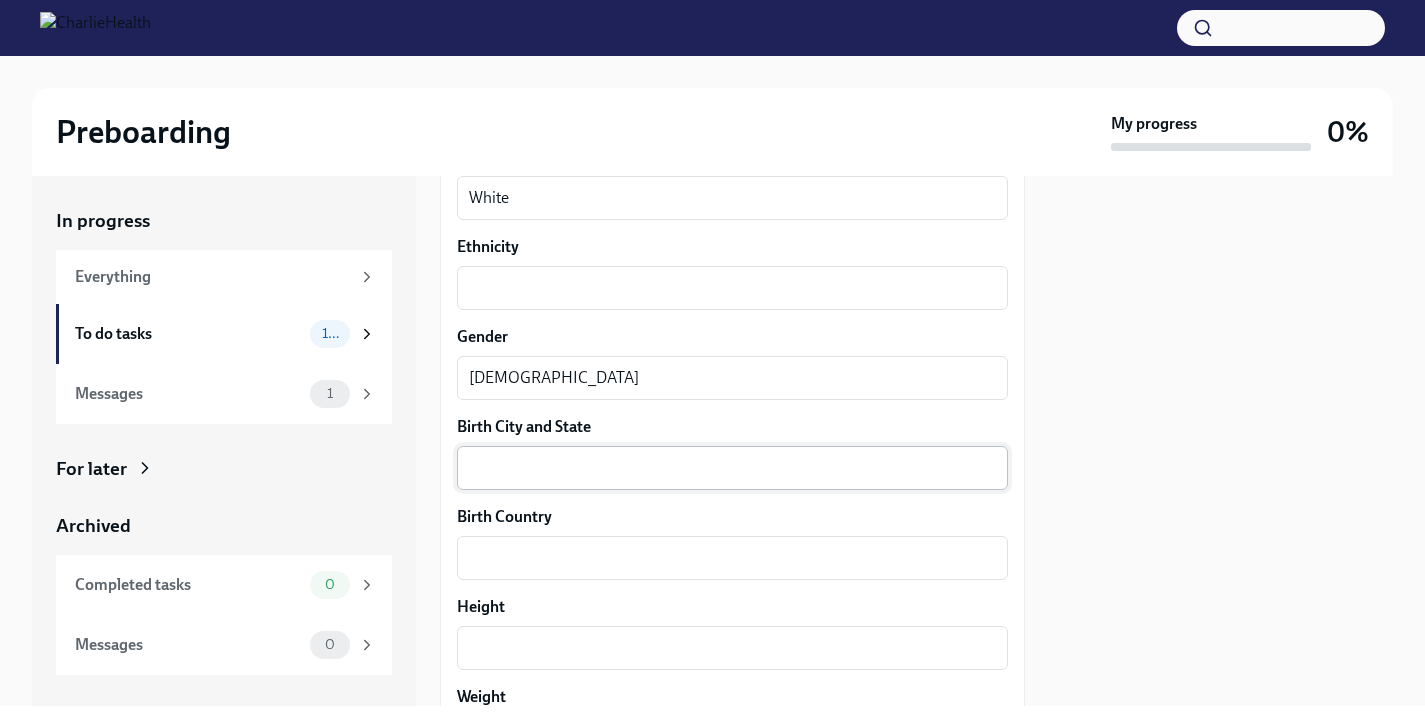 click on "x ​" at bounding box center (732, 468) 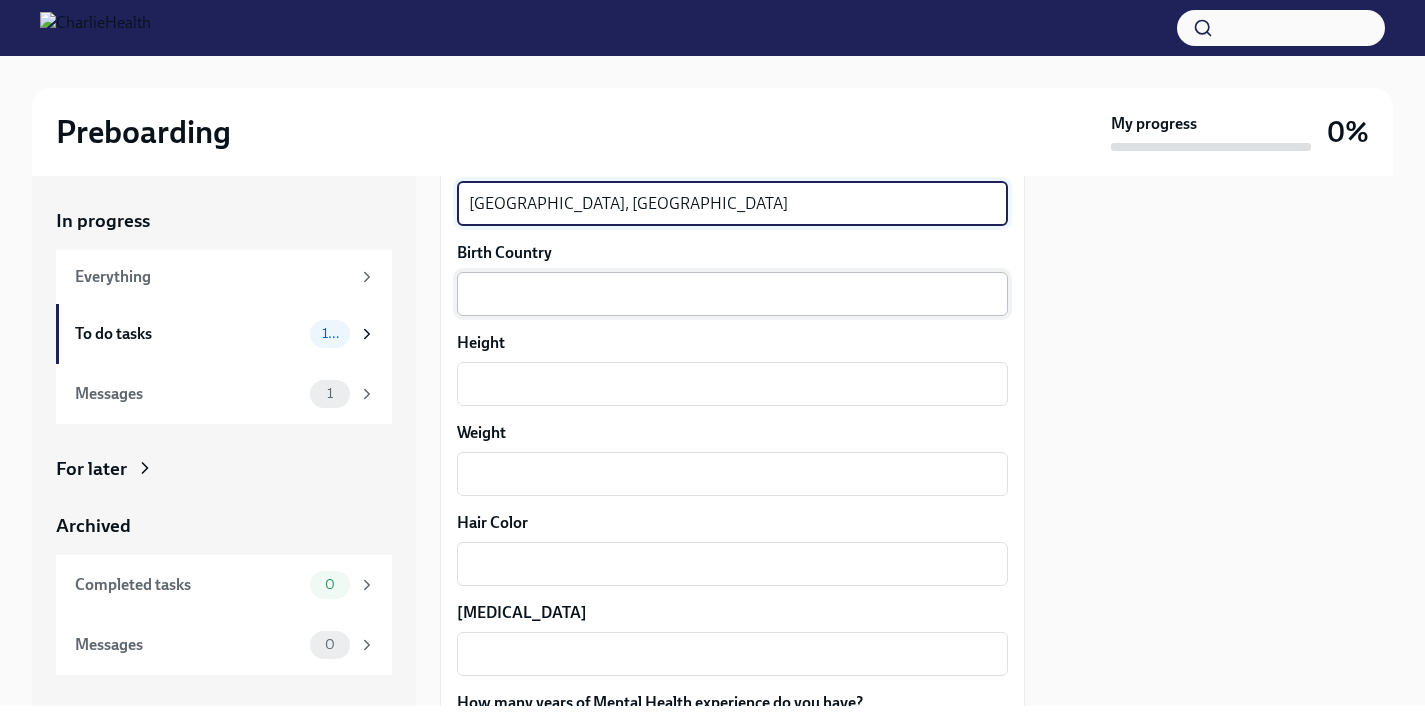 scroll, scrollTop: 1559, scrollLeft: 0, axis: vertical 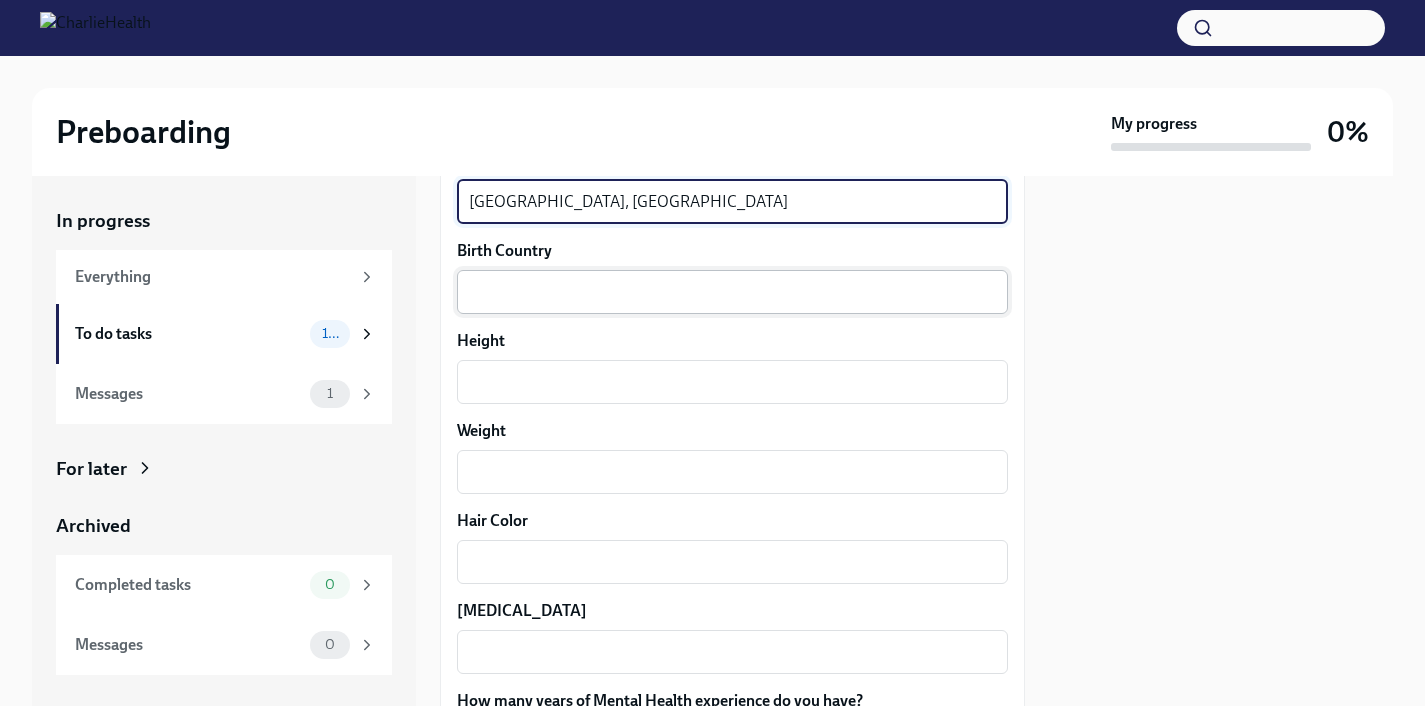 type on "[GEOGRAPHIC_DATA], [GEOGRAPHIC_DATA]" 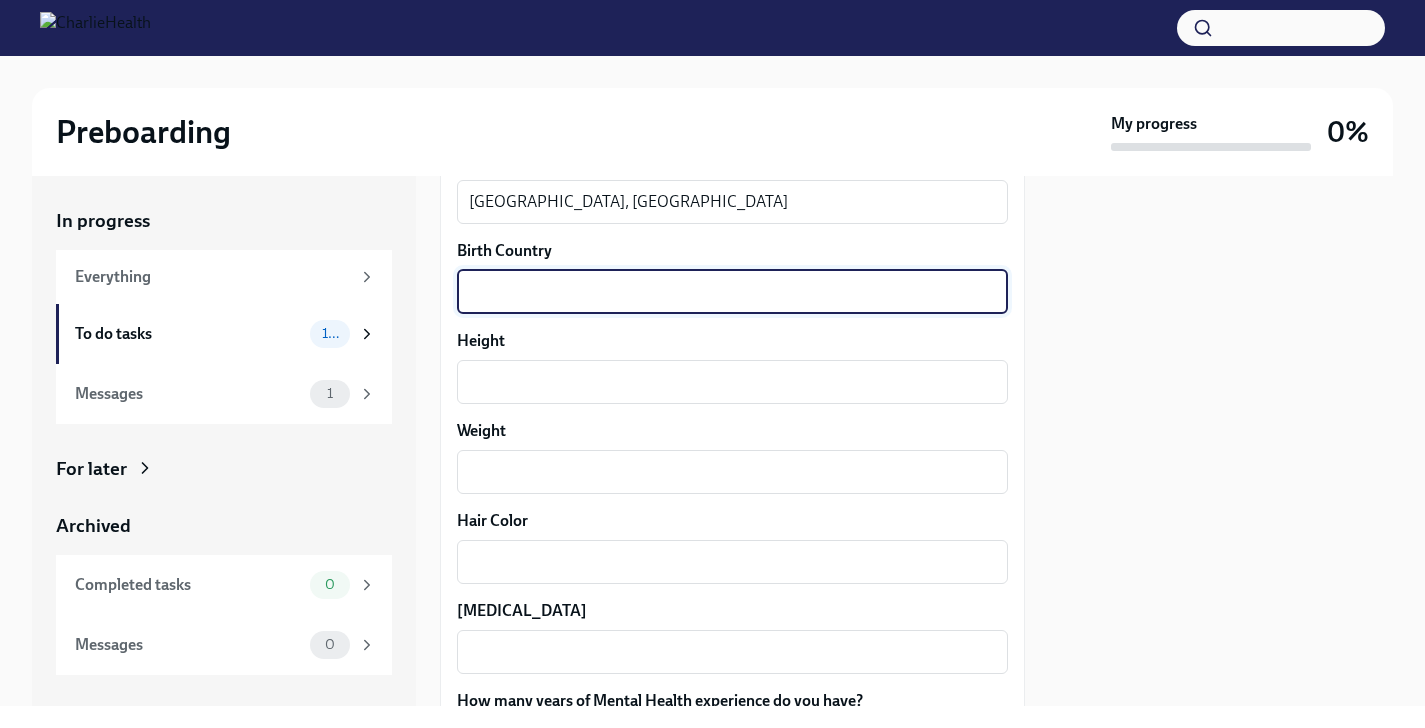 click on "Birth Country" at bounding box center [732, 292] 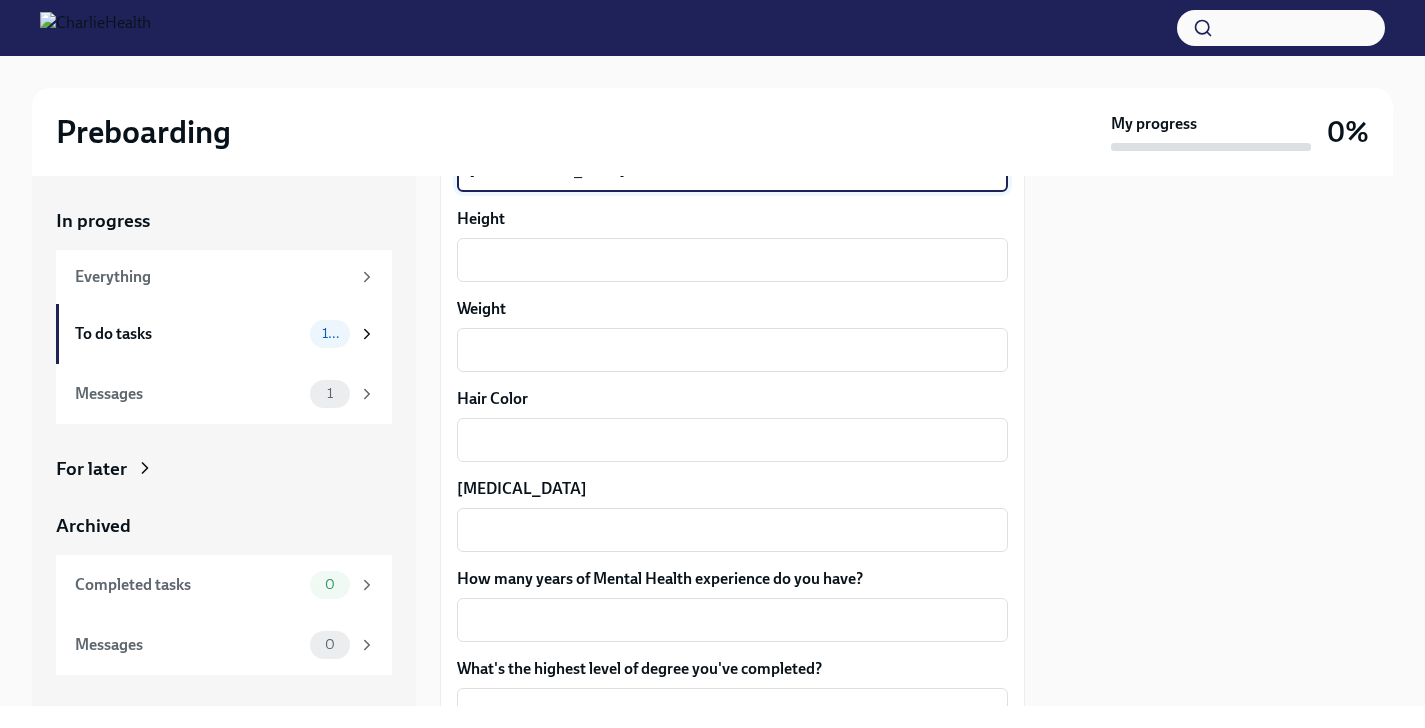 scroll, scrollTop: 1669, scrollLeft: 0, axis: vertical 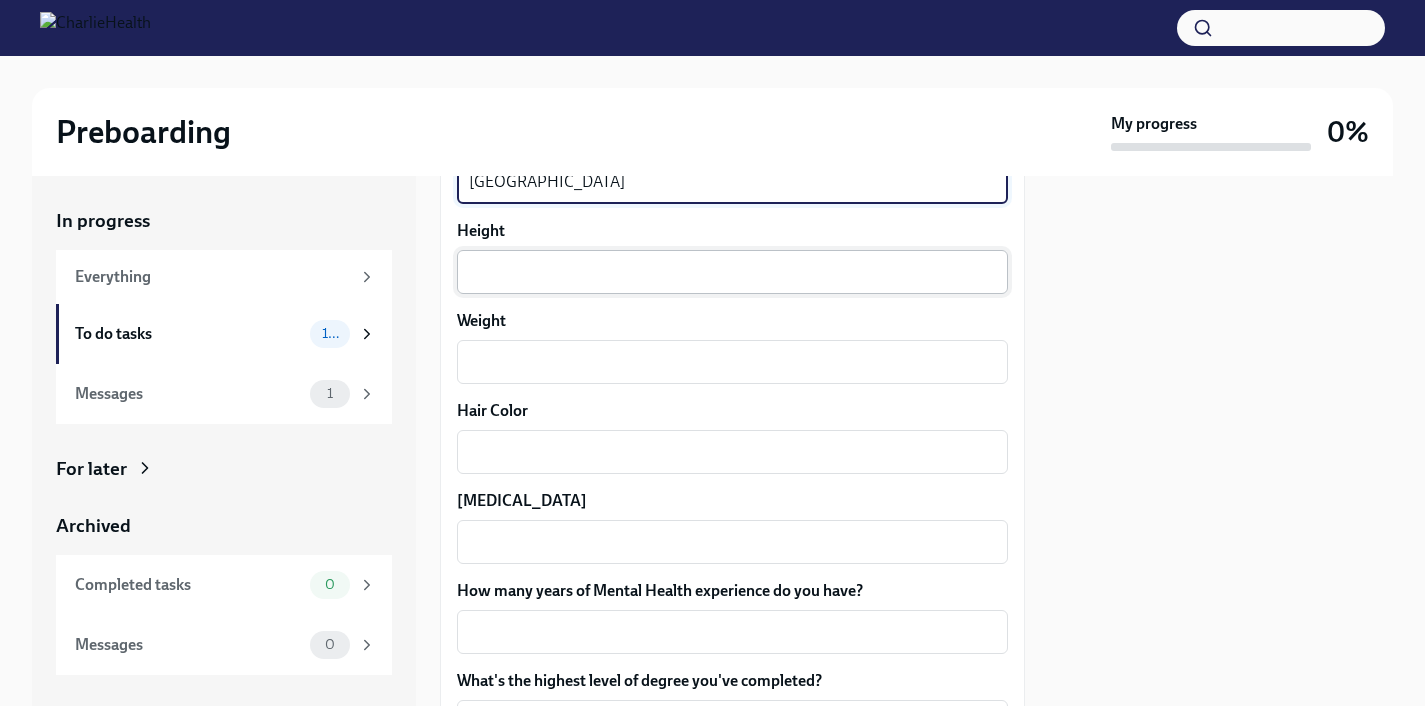 type on "[GEOGRAPHIC_DATA]" 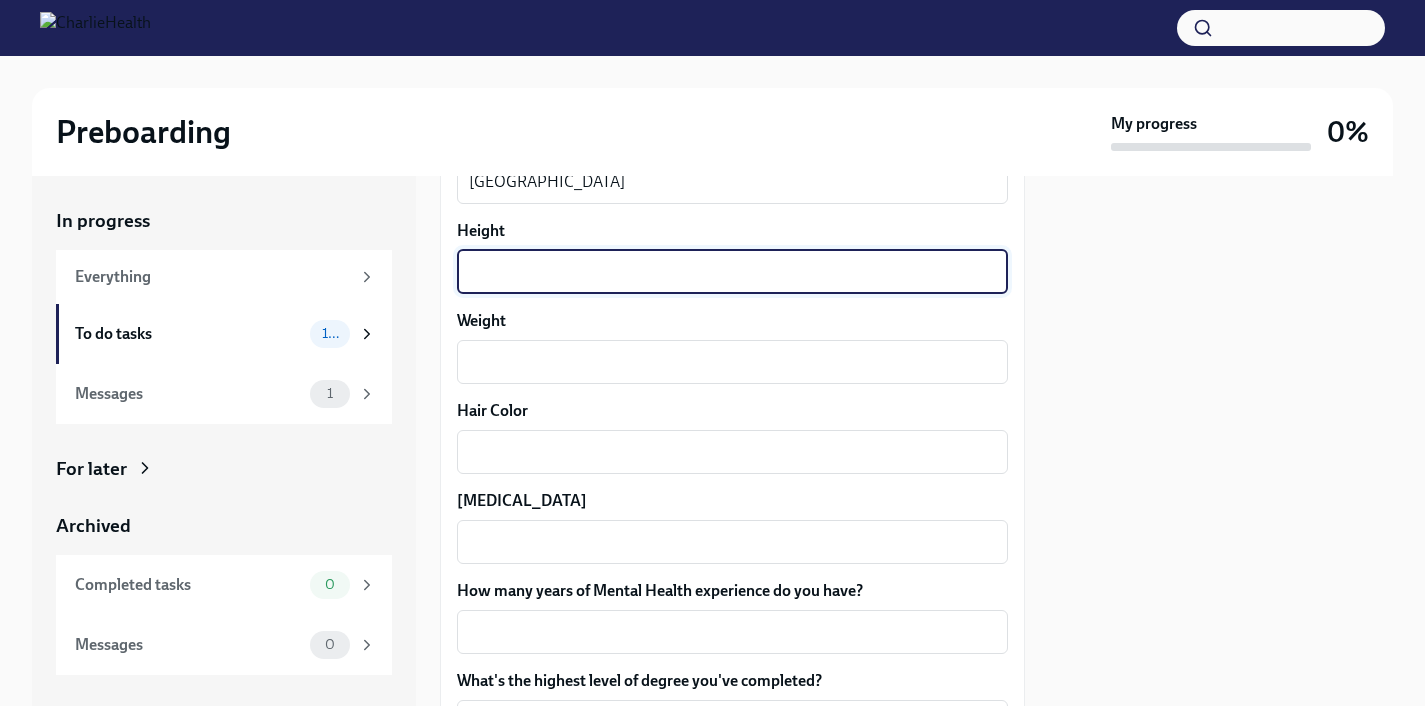 click on "Height" at bounding box center [732, 272] 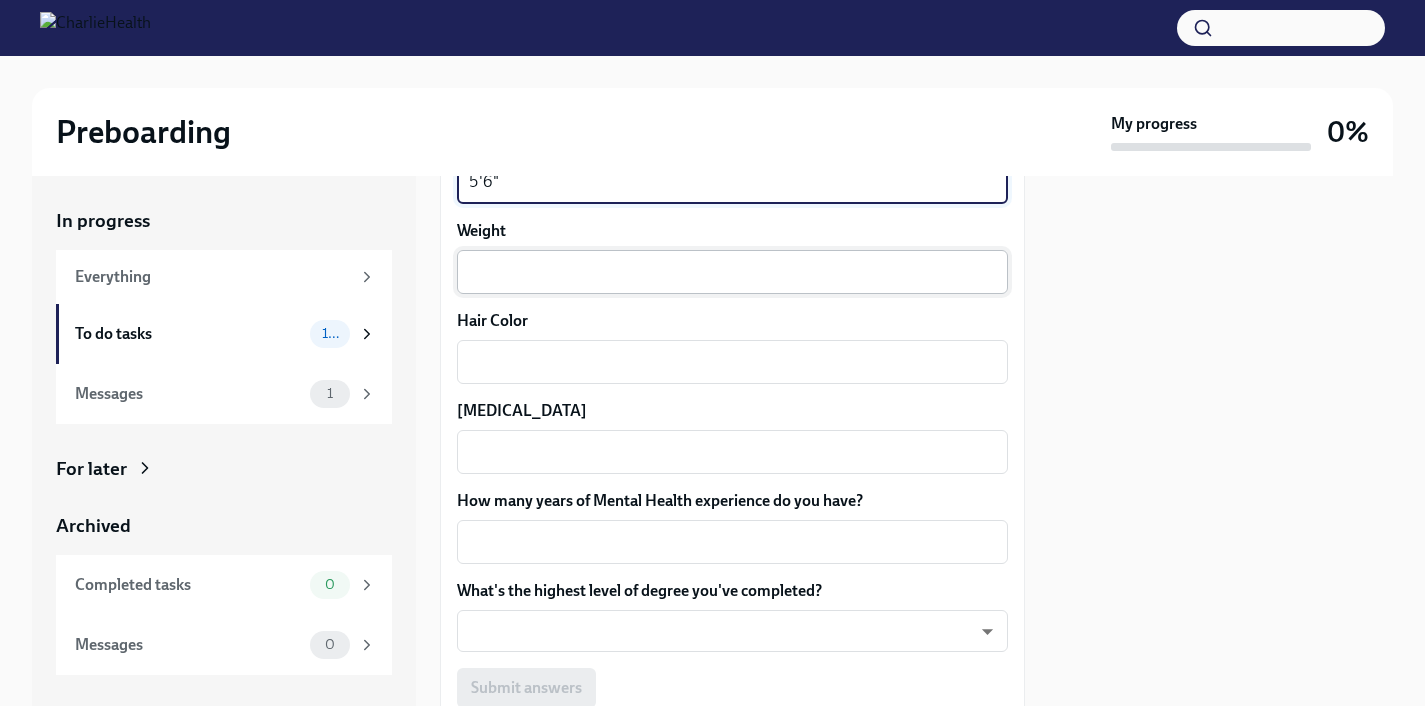 scroll, scrollTop: 1764, scrollLeft: 0, axis: vertical 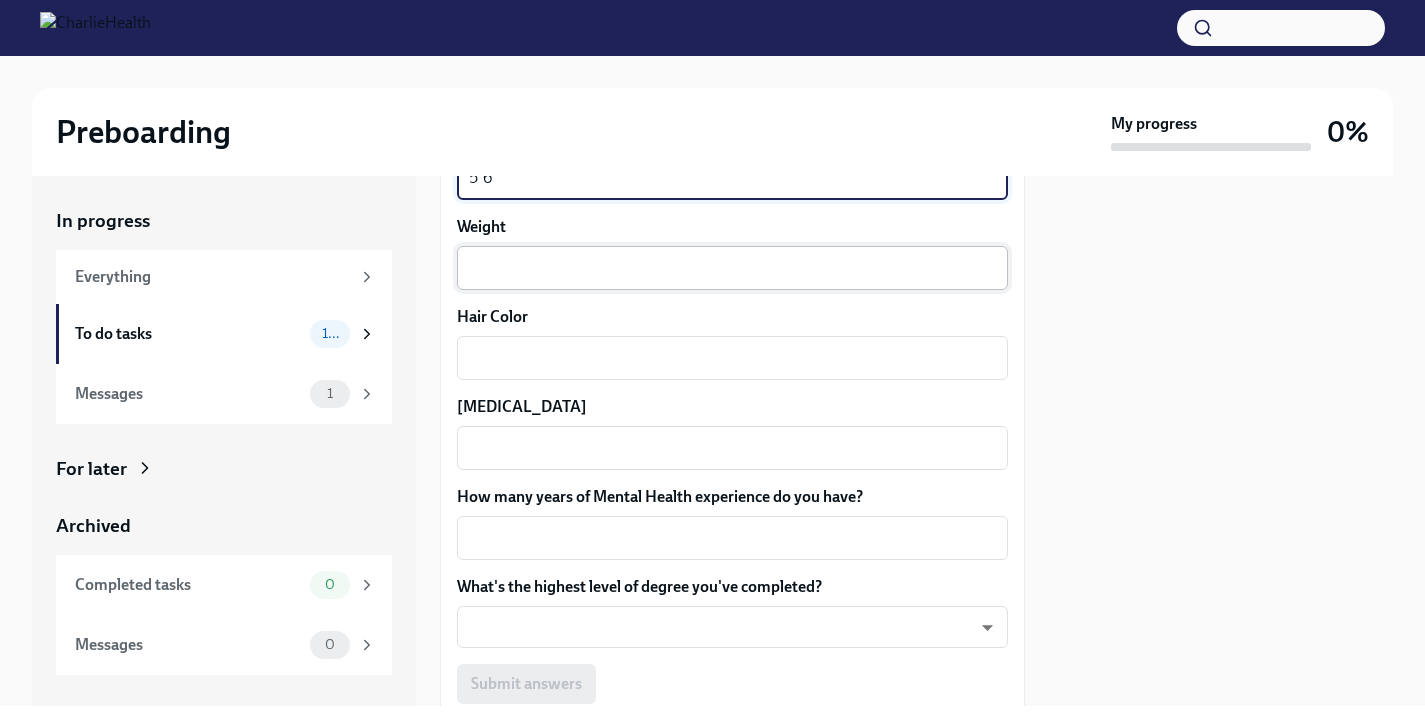 type on "5'6"" 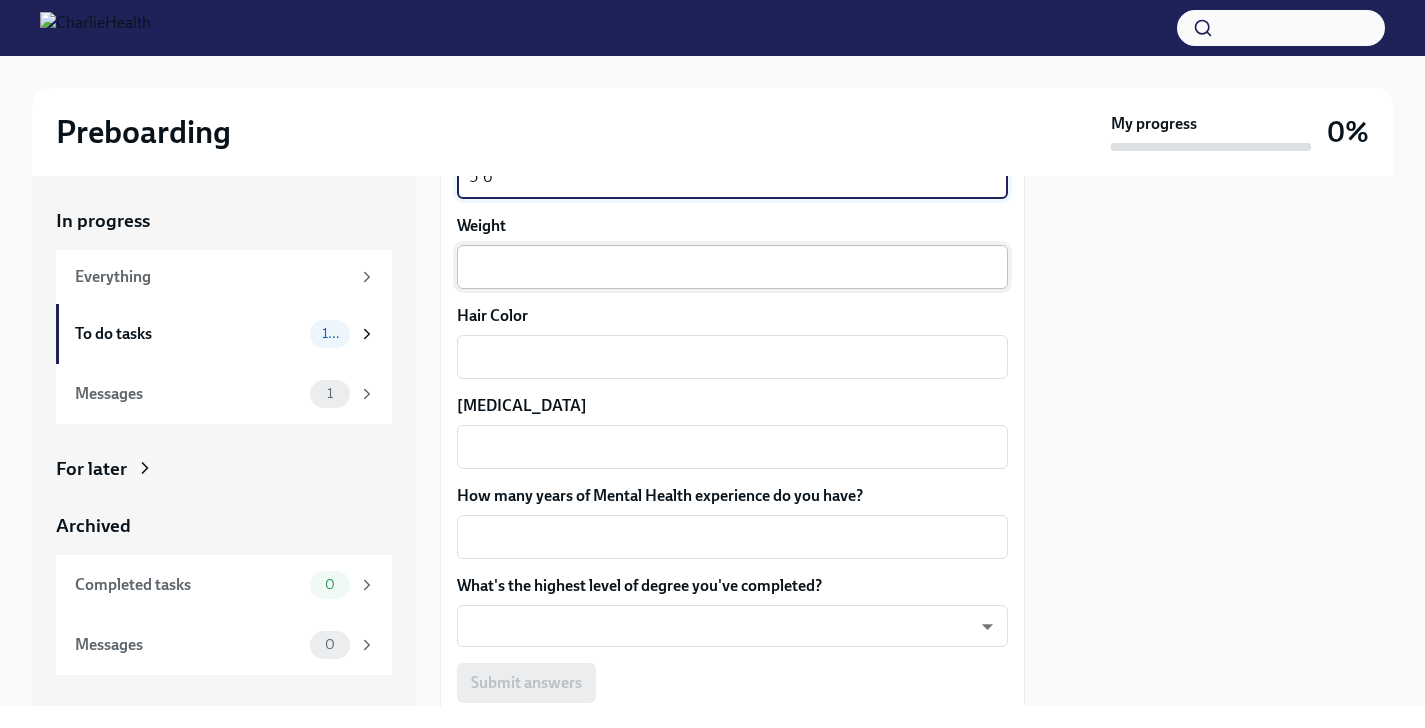 click on "Weight" at bounding box center [732, 267] 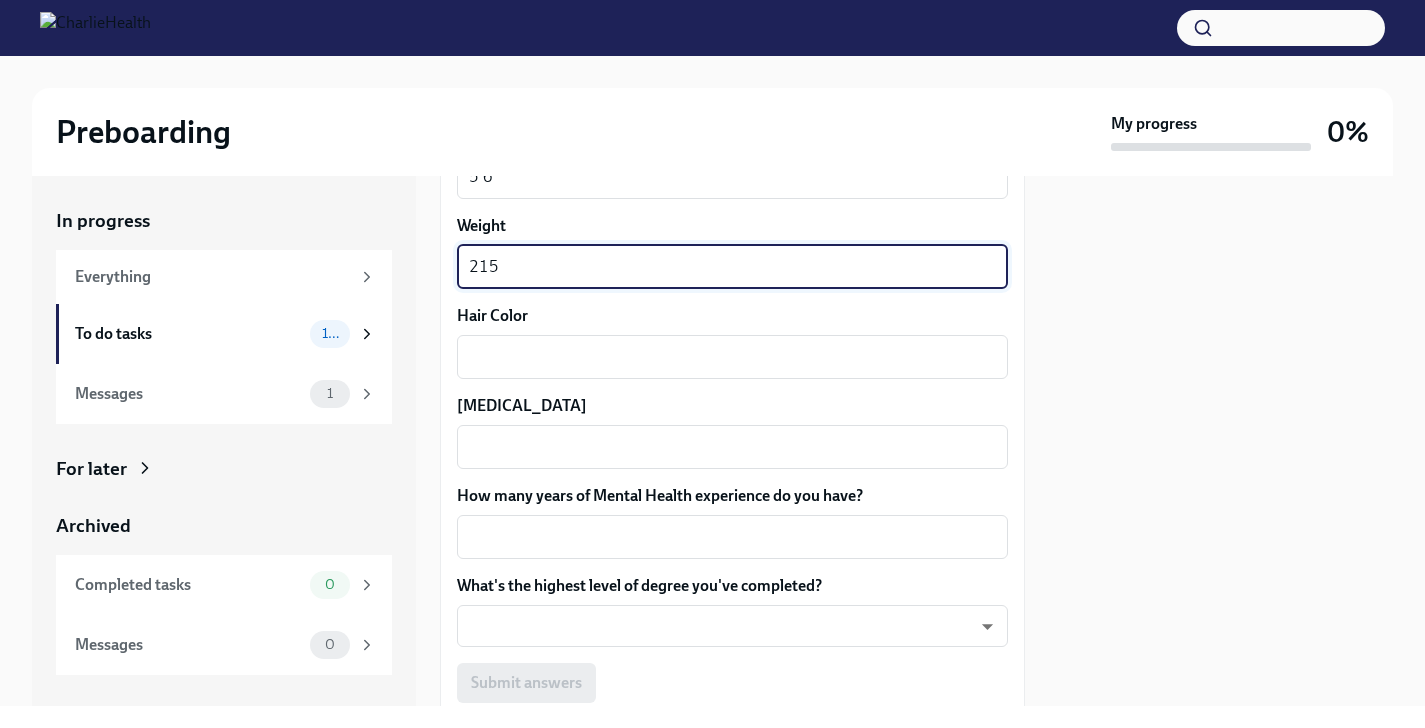 scroll, scrollTop: 1788, scrollLeft: 0, axis: vertical 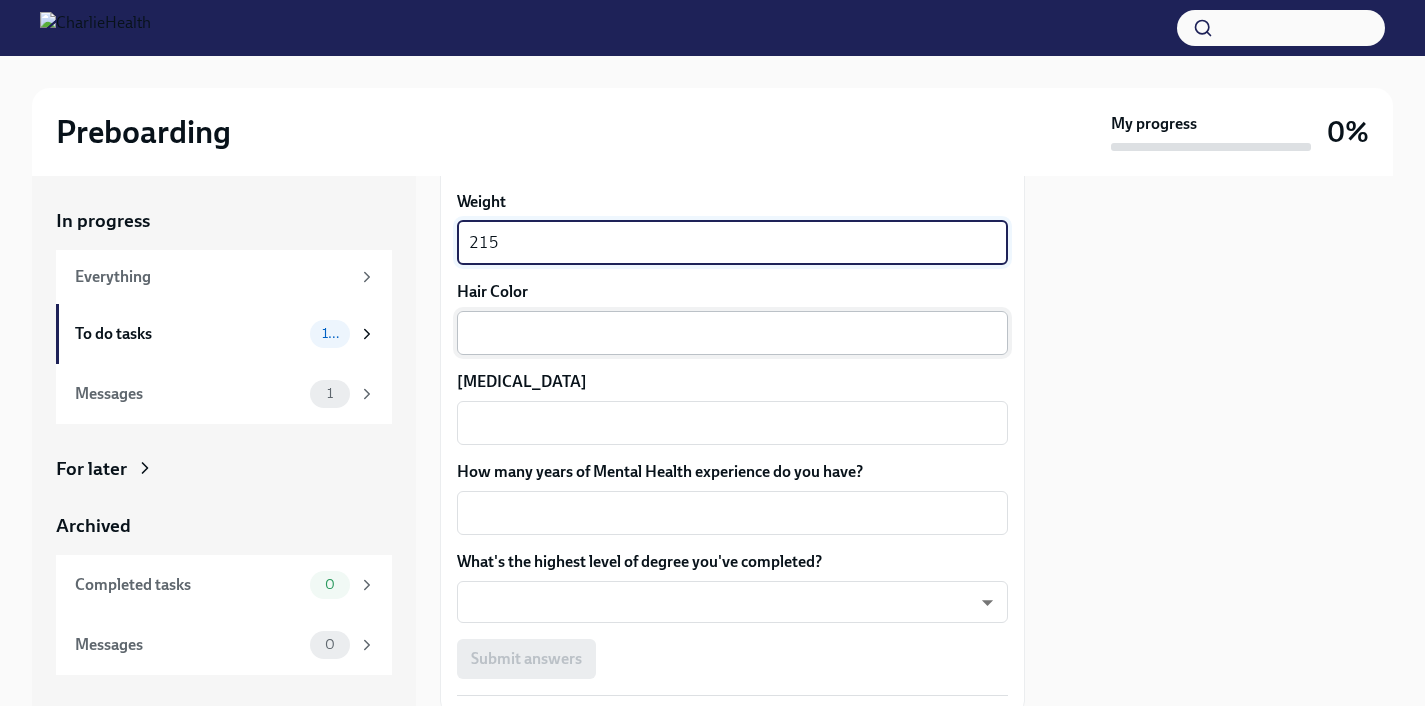 type on "215" 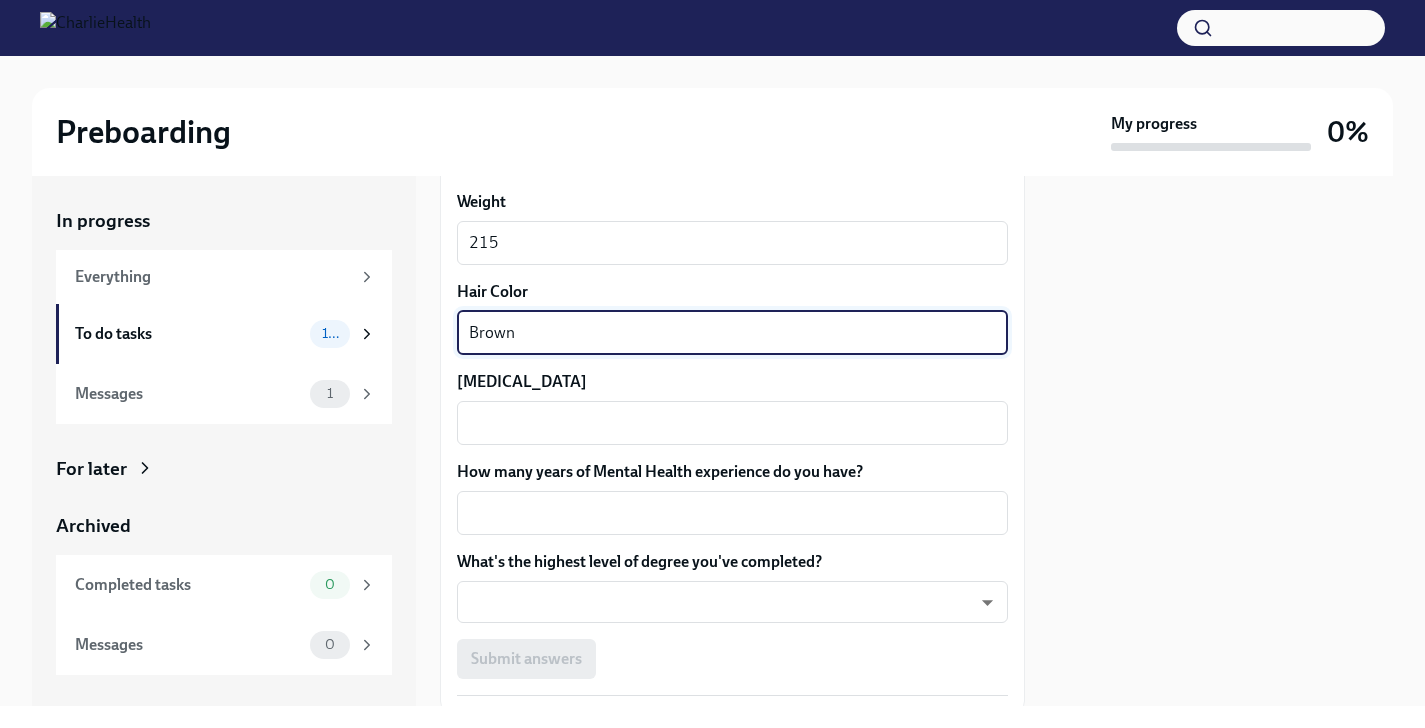 type on "Brown" 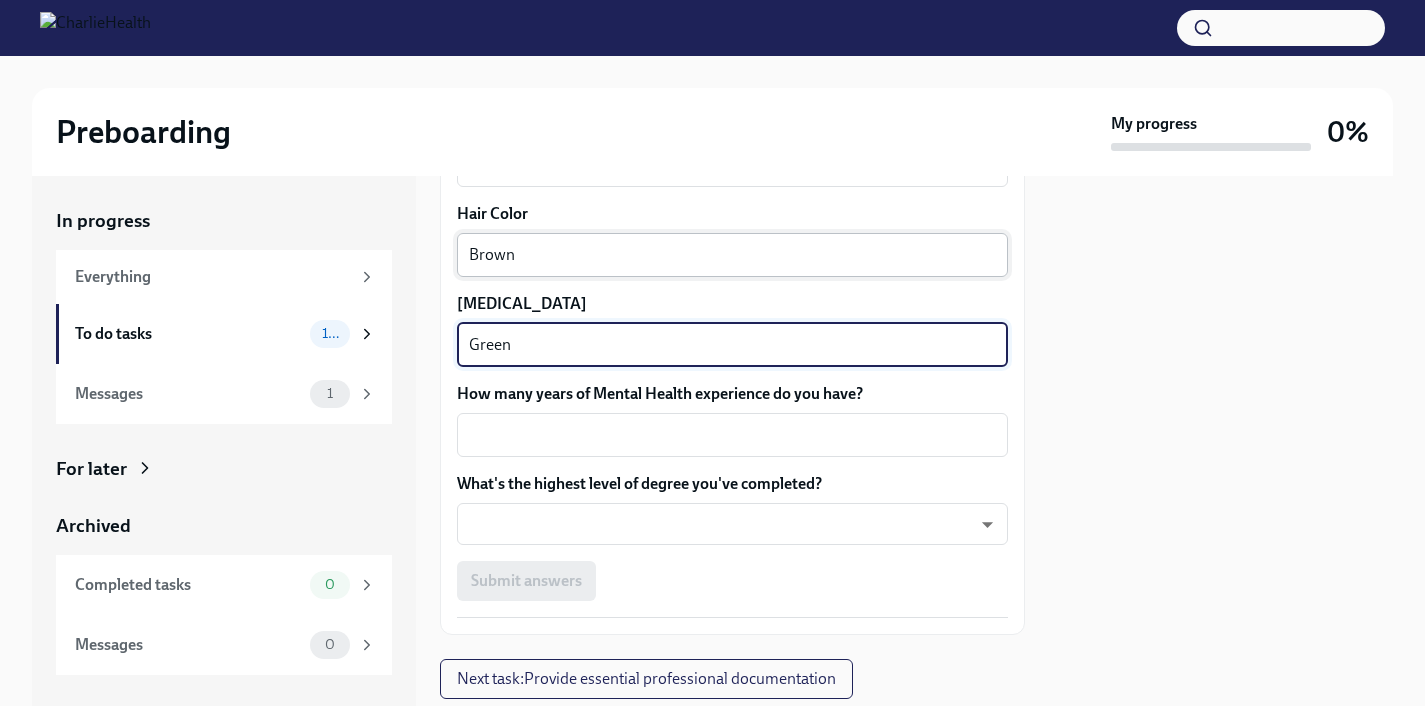 scroll, scrollTop: 1889, scrollLeft: 0, axis: vertical 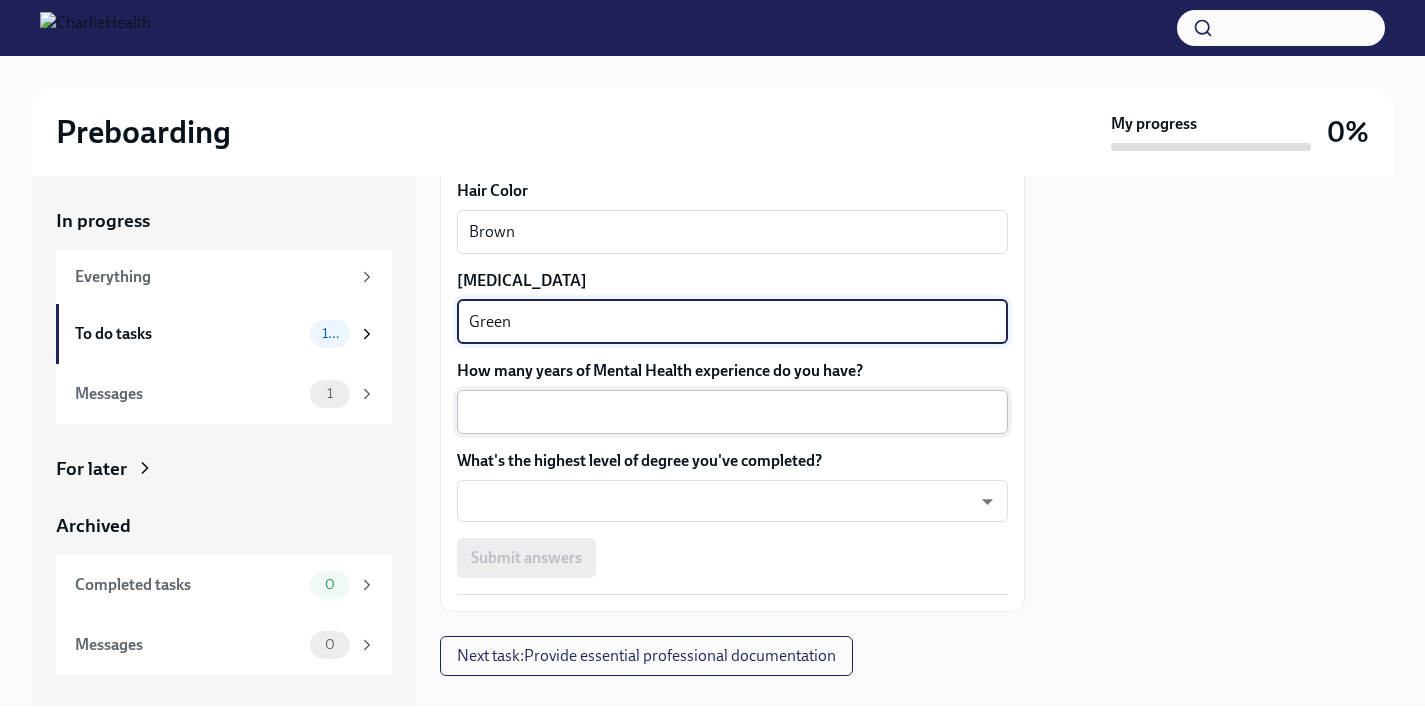 type on "Green" 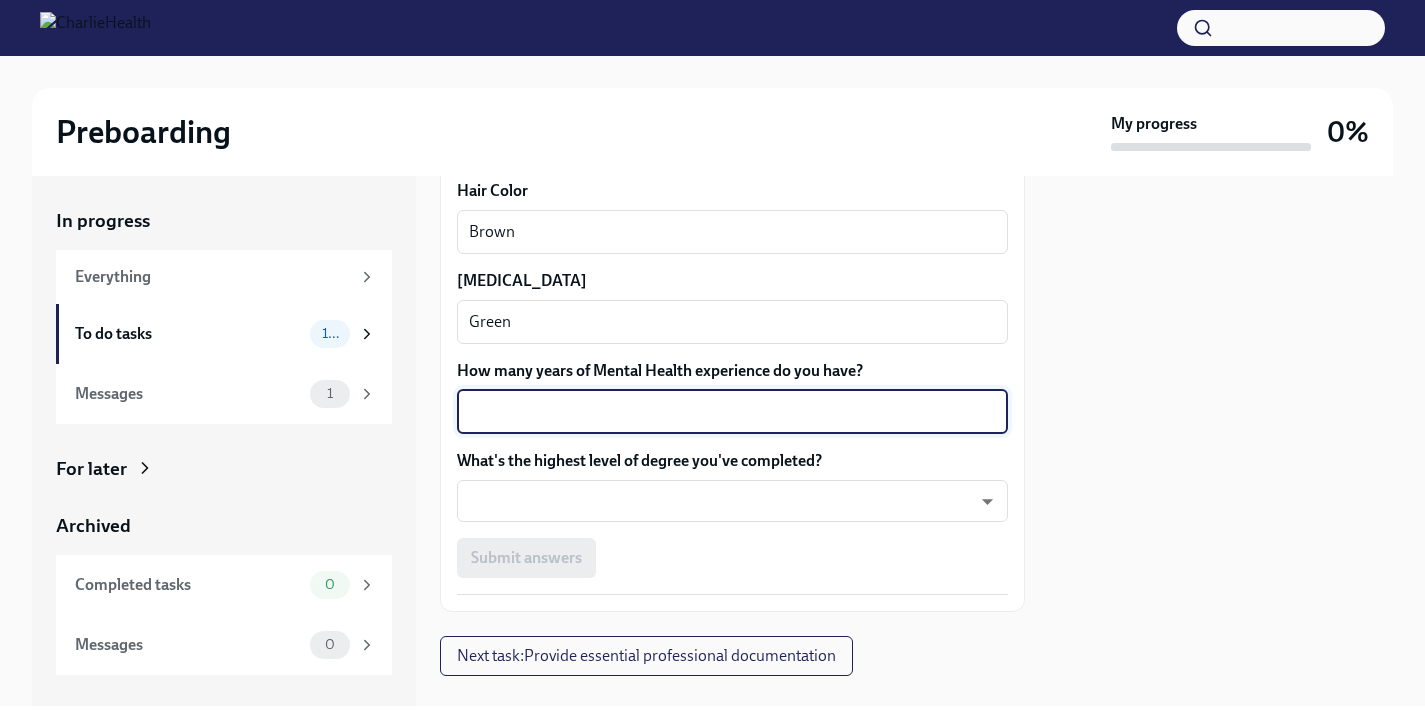 click on "How many years of Mental Health experience do you have?" at bounding box center [732, 412] 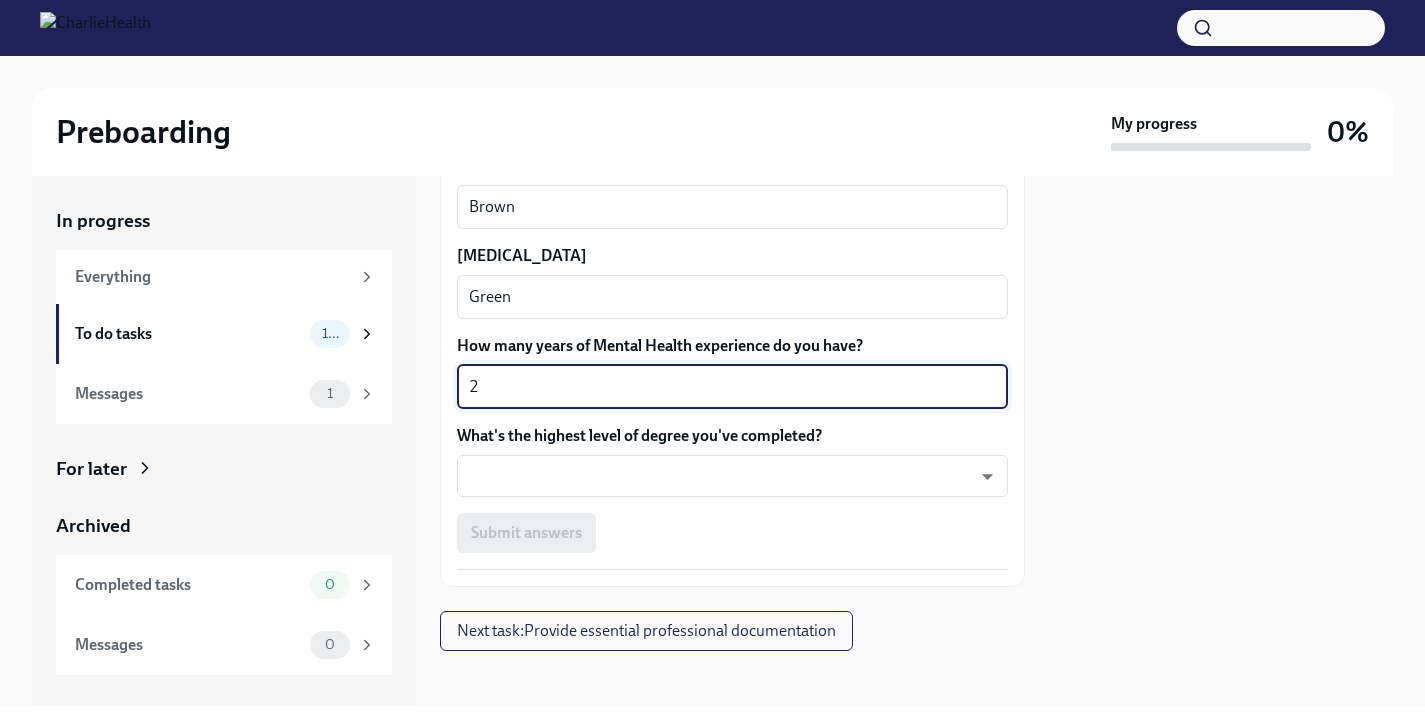 scroll, scrollTop: 1923, scrollLeft: 0, axis: vertical 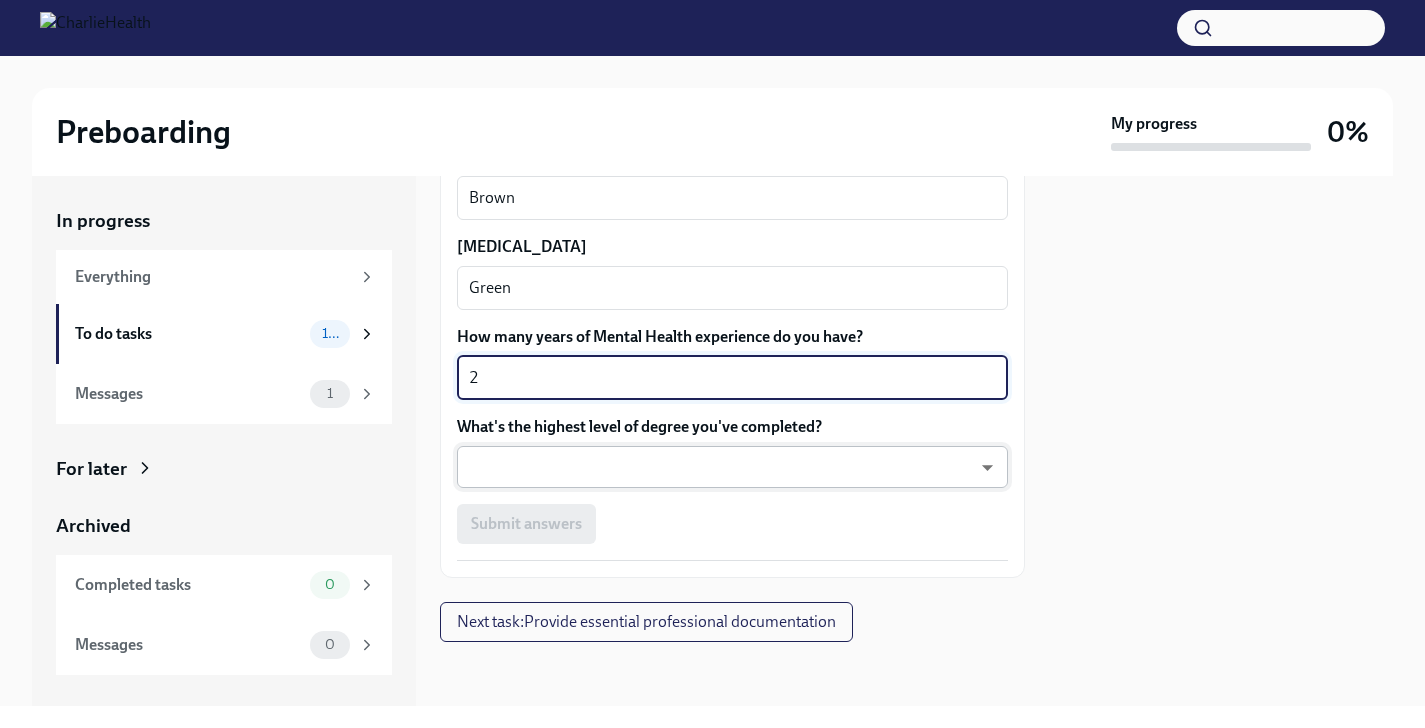 type on "2" 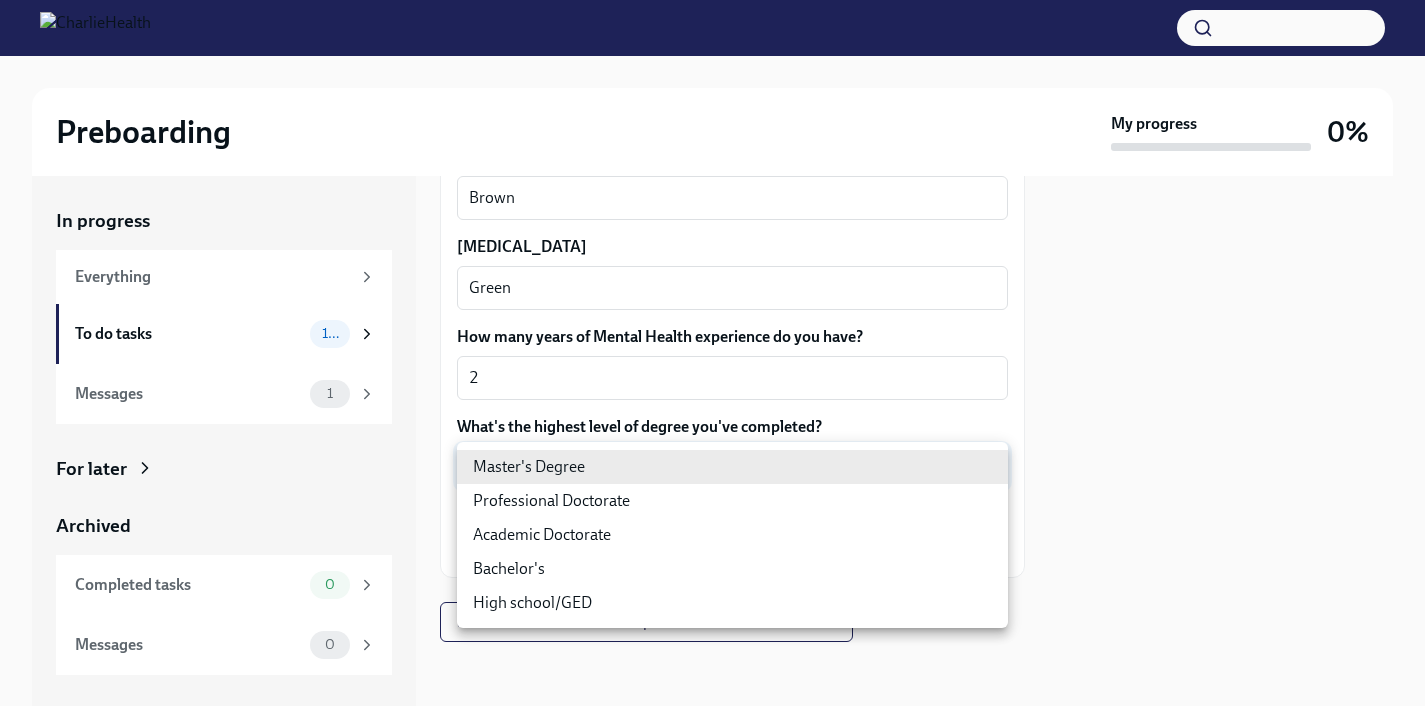click on "Preboarding My progress 0% In progress Everything To do tasks 10 Messages 1 For later Archived Completed tasks 0 Messages 0 Fill out the onboarding form To Do Due  [DATE] We need some info from you to start setting you up in payroll and other systems.  Please fill out this form ASAP  Please note each field needs to be completed in order for you to submit.
Note : Please fill out this form as accurately as possible. Several states require specific demographic information that we have to input on your behalf. We understand that some of these questions feel personal to answer, and we appreciate your understanding that this is required for compliance clearance. About you Your preferred first name [PERSON_NAME] x ​ Your legal last name [PERSON_NAME] x ​ Please provide any previous names/ aliases-put None if N/A x ​ Street Address 1 [STREET_ADDRESS] Address 2 ​ Postal Code [GEOGRAPHIC_DATA]/Region [GEOGRAPHIC_DATA] ​ Country [DEMOGRAPHIC_DATA] ​ Date of Birth (MM/DD/YYYY) [DEMOGRAPHIC_DATA] x ​ 408752425 x" at bounding box center [712, 364] 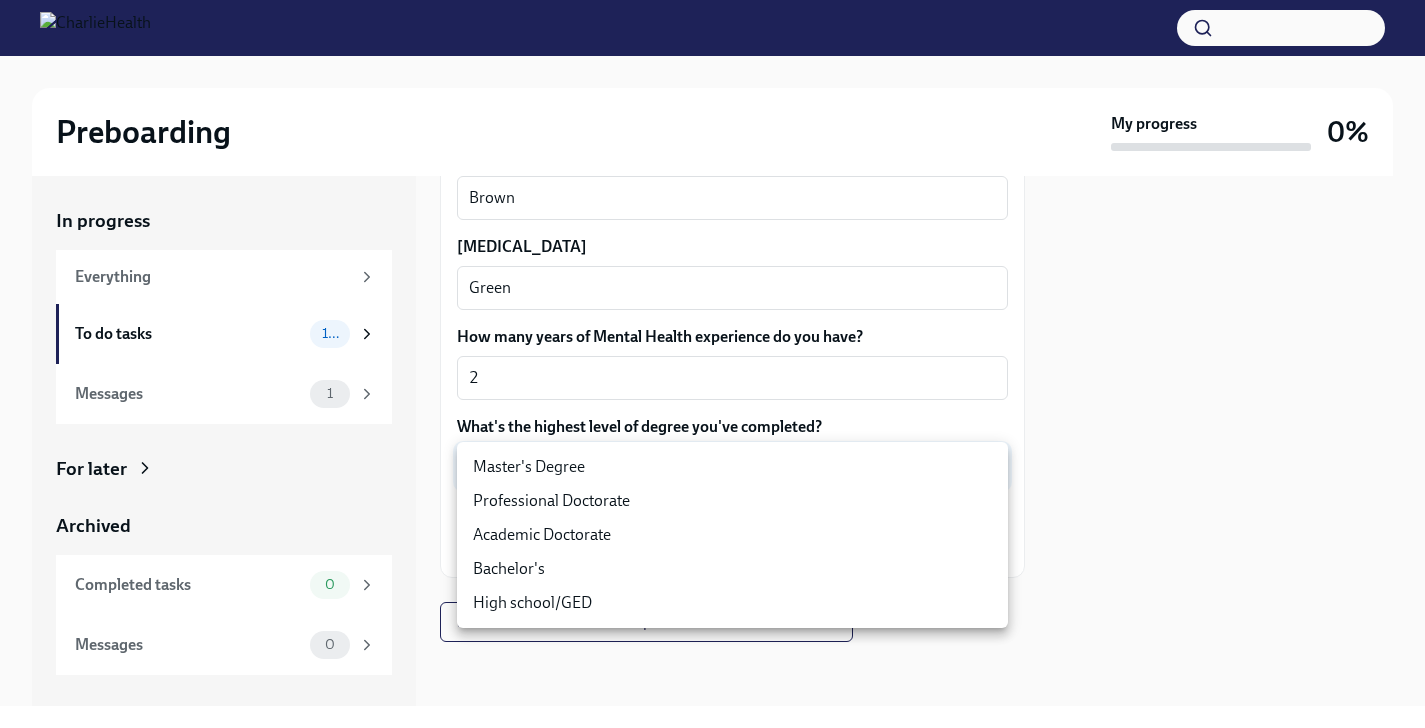click on "Master's Degree" at bounding box center [732, 467] 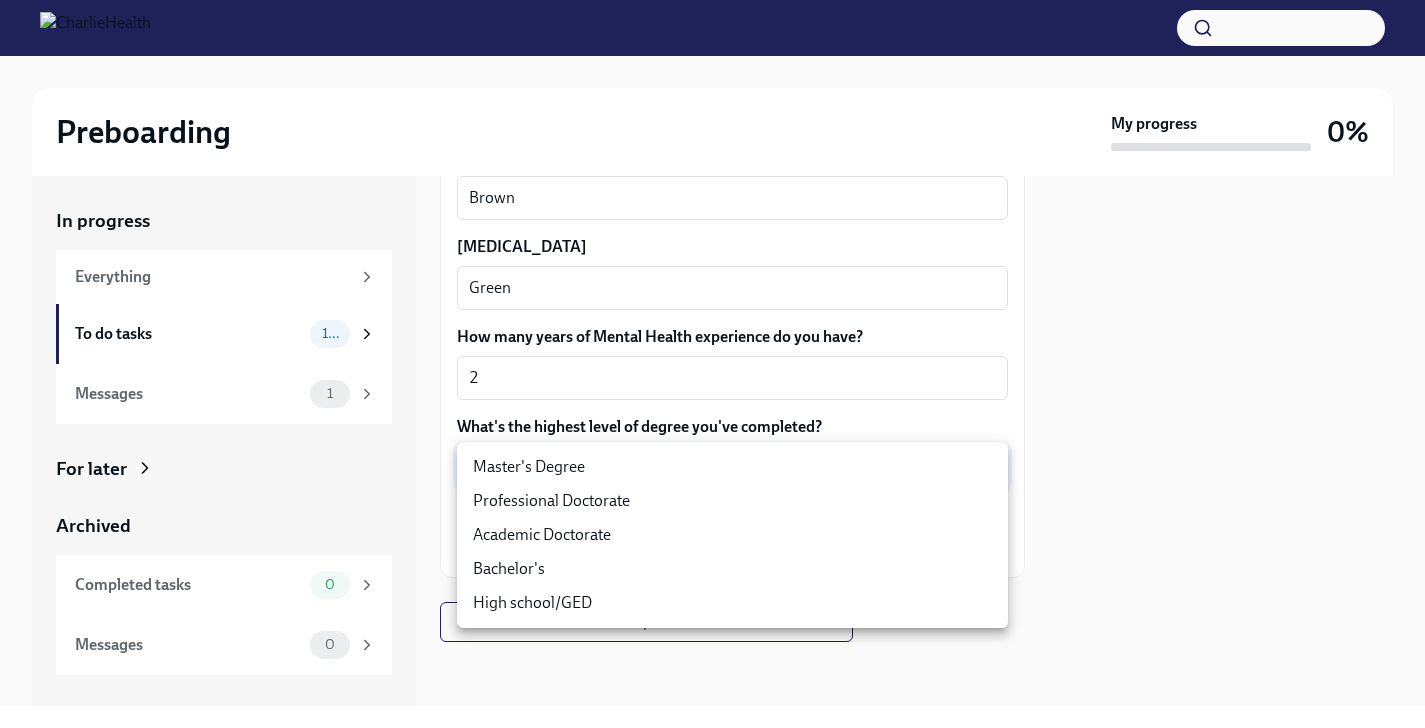 type on "2vBr-ghkD" 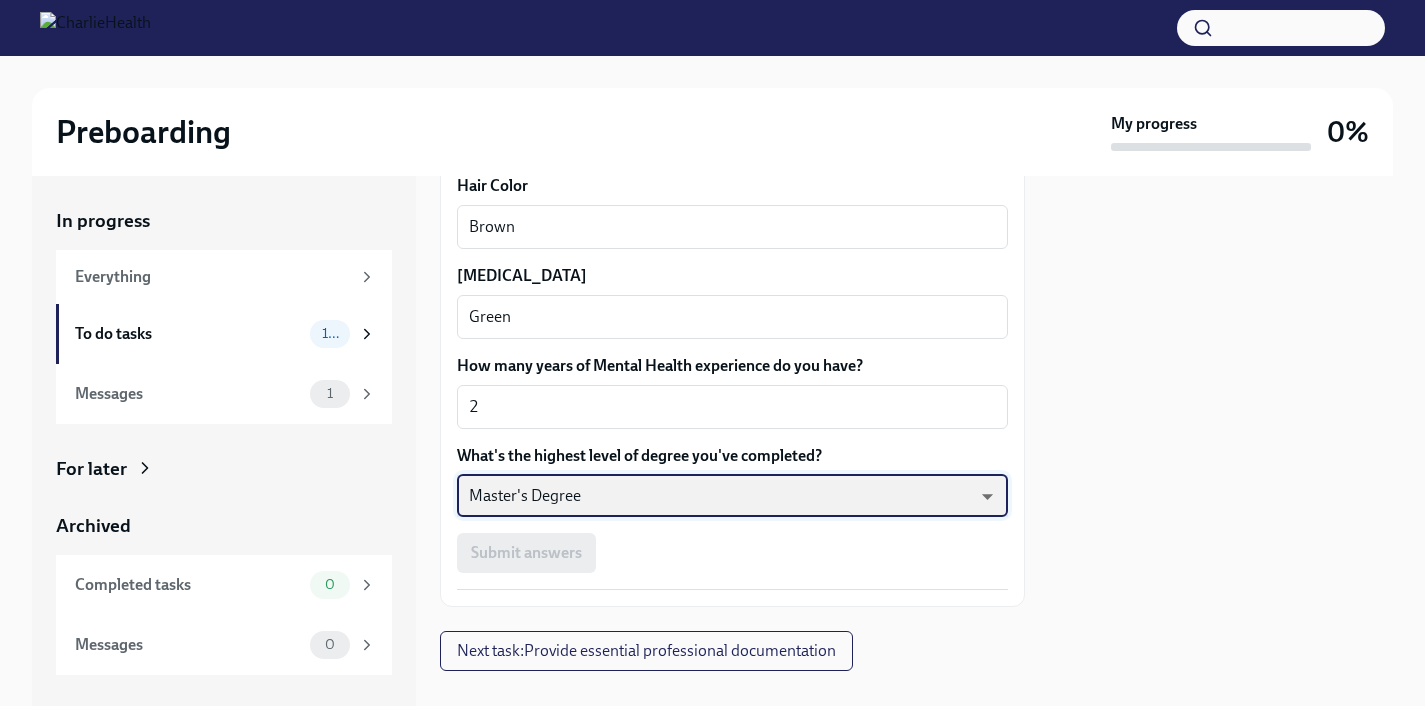 scroll, scrollTop: 1923, scrollLeft: 0, axis: vertical 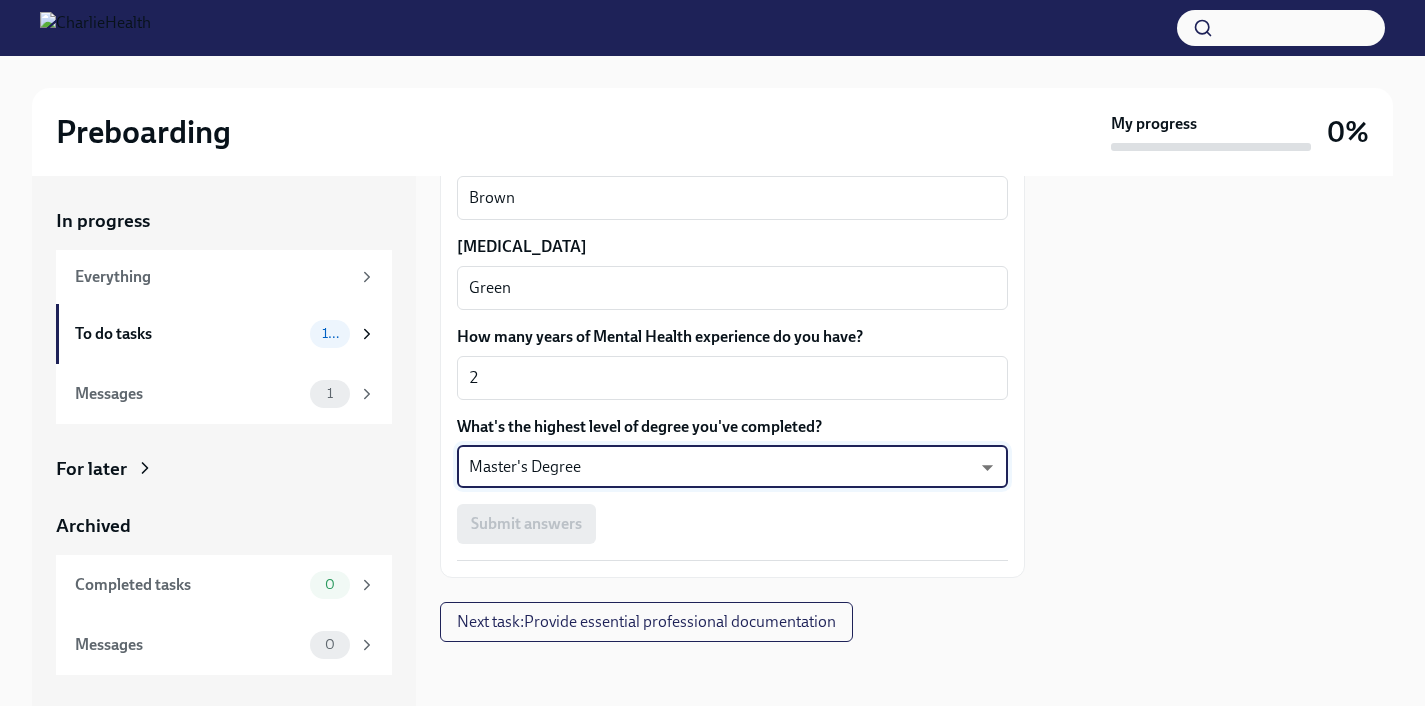 click on "Submit answers" at bounding box center [732, 524] 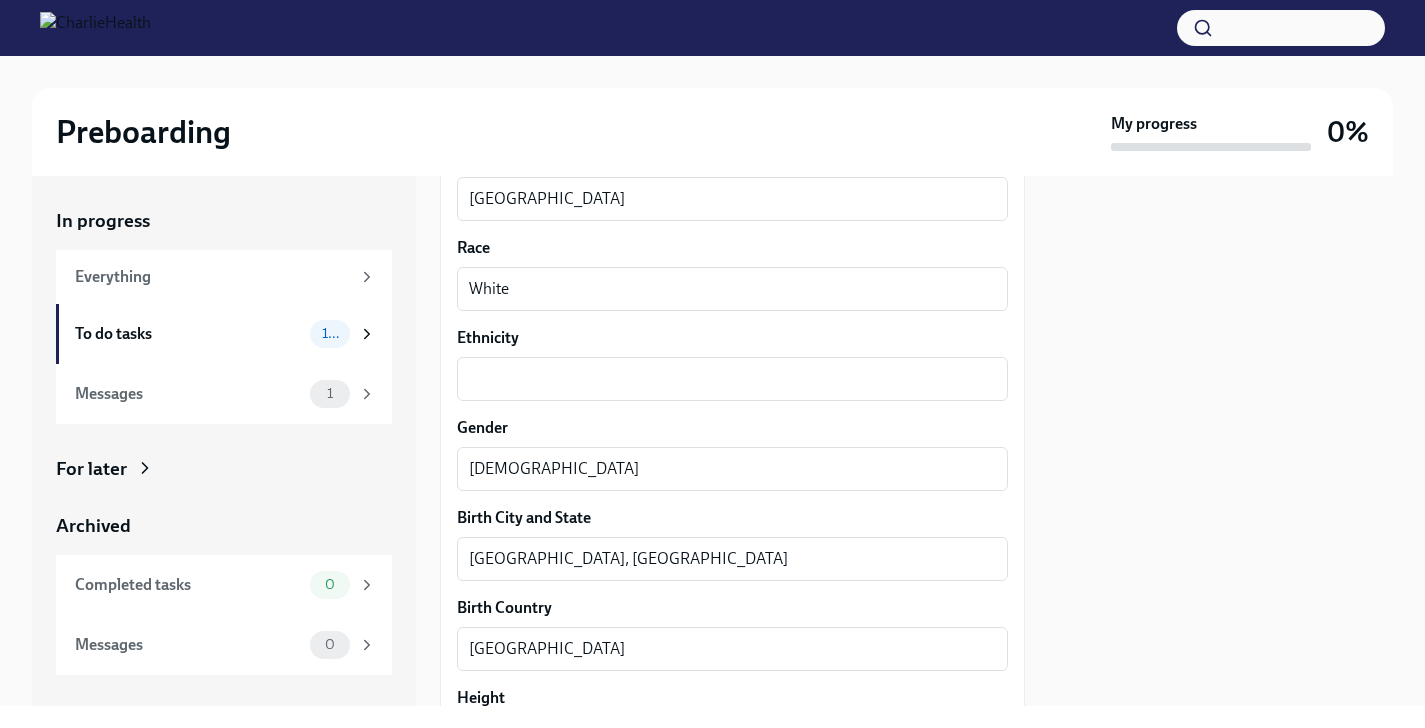 scroll, scrollTop: 1124, scrollLeft: 0, axis: vertical 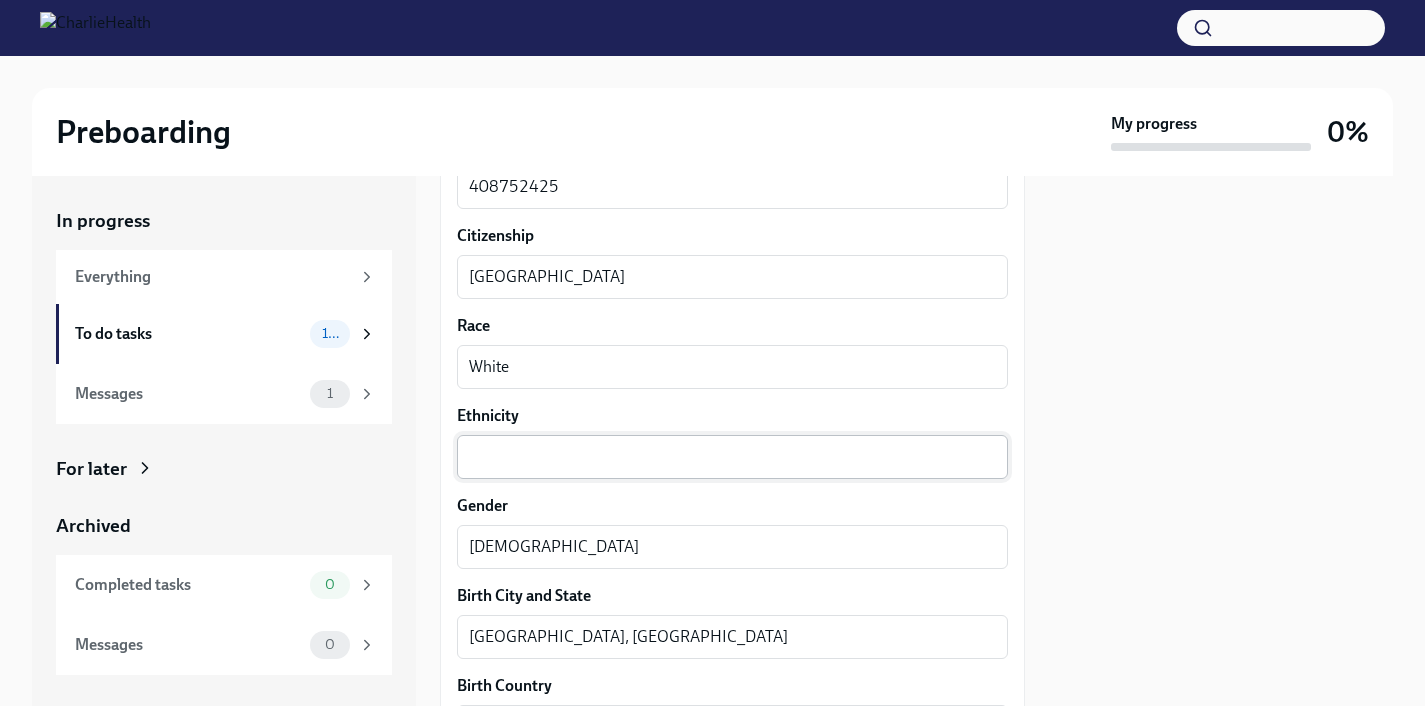 click on "Ethnicity" at bounding box center (732, 457) 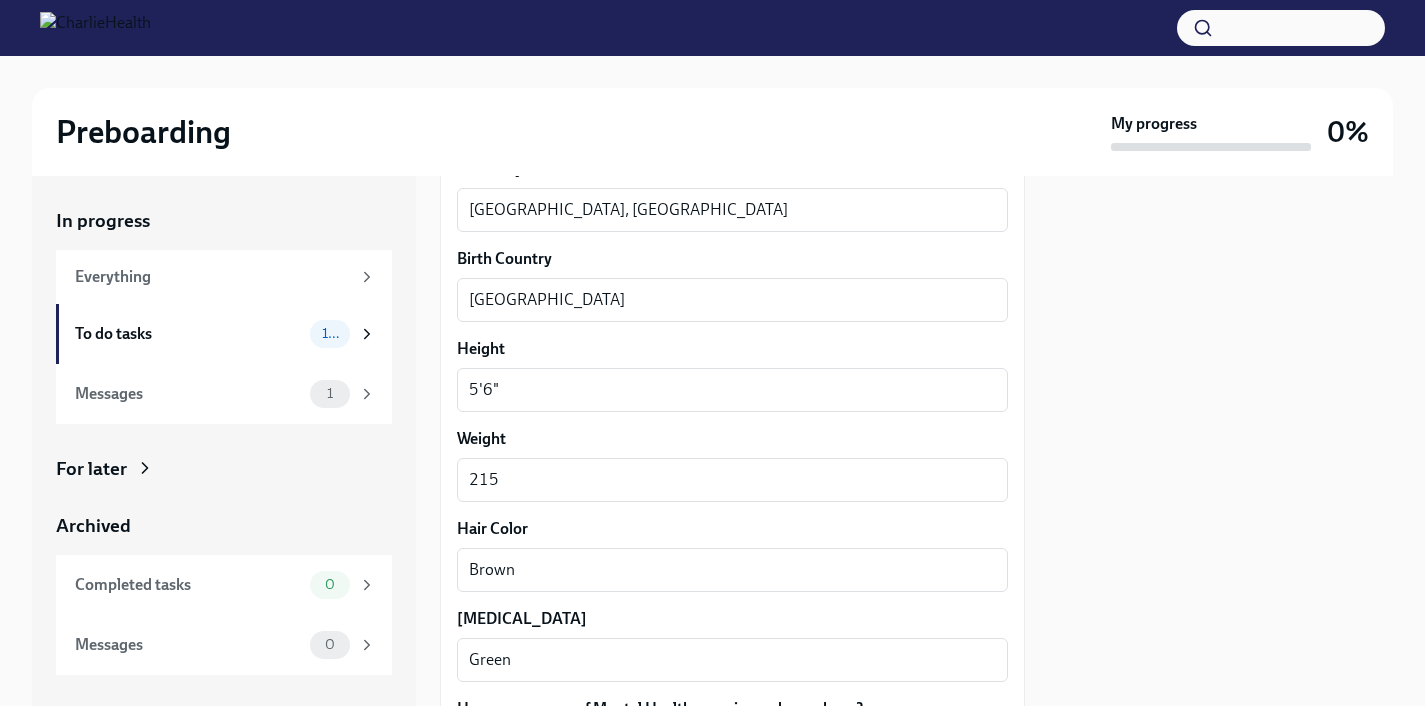 scroll, scrollTop: 1923, scrollLeft: 0, axis: vertical 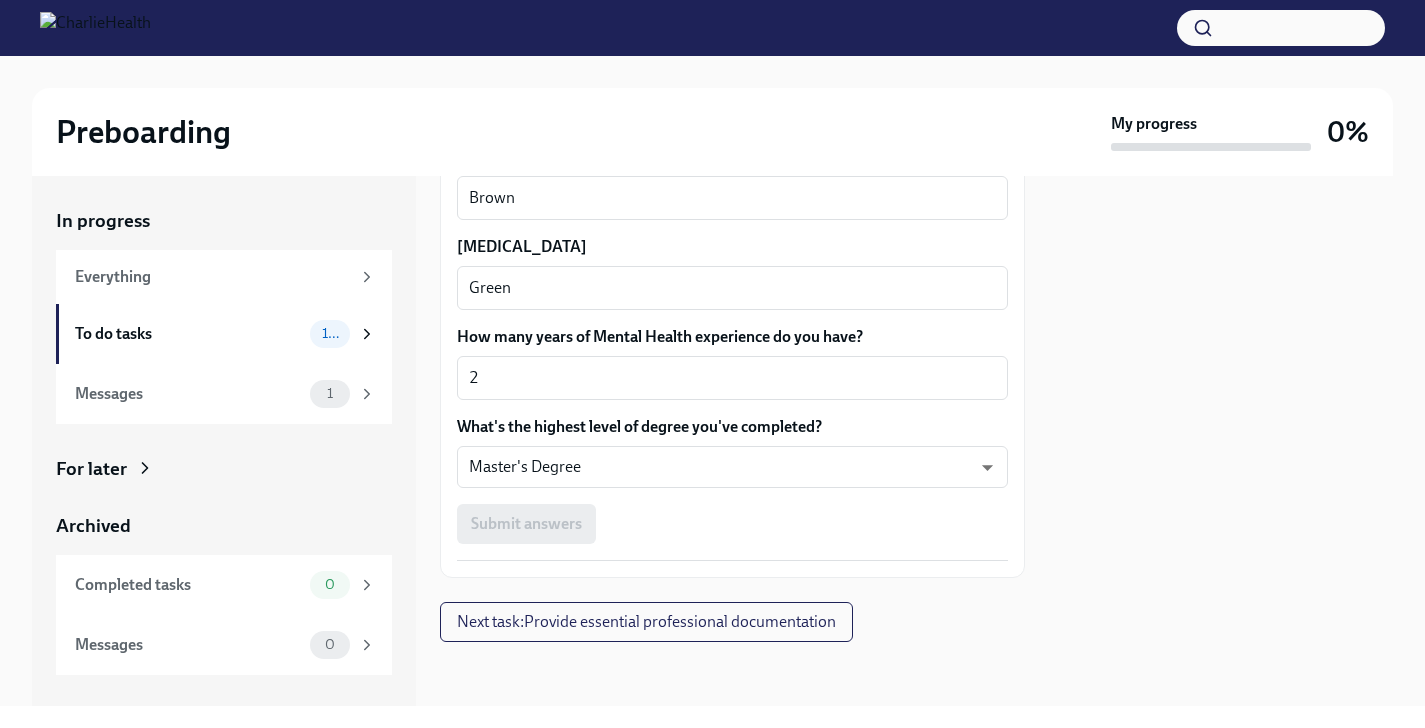 type on "Not [DEMOGRAPHIC_DATA]" 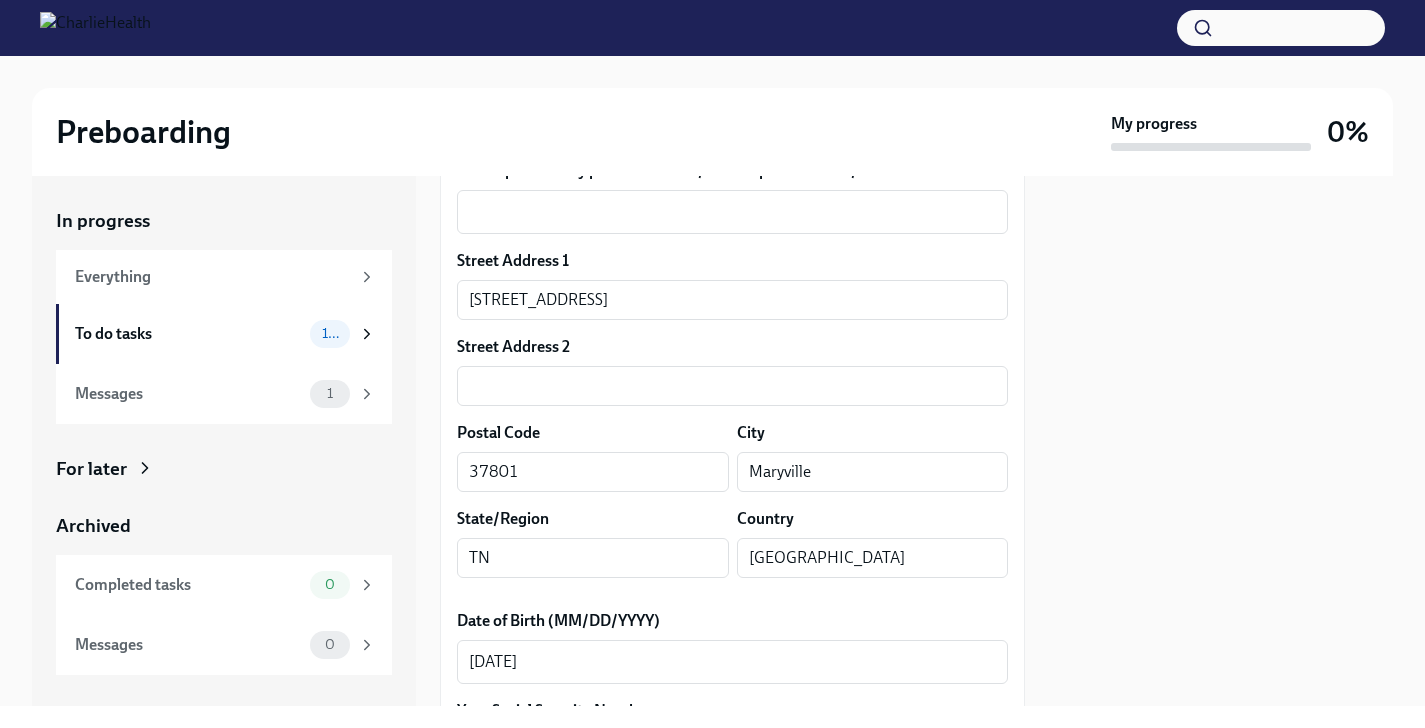 scroll, scrollTop: 528, scrollLeft: 0, axis: vertical 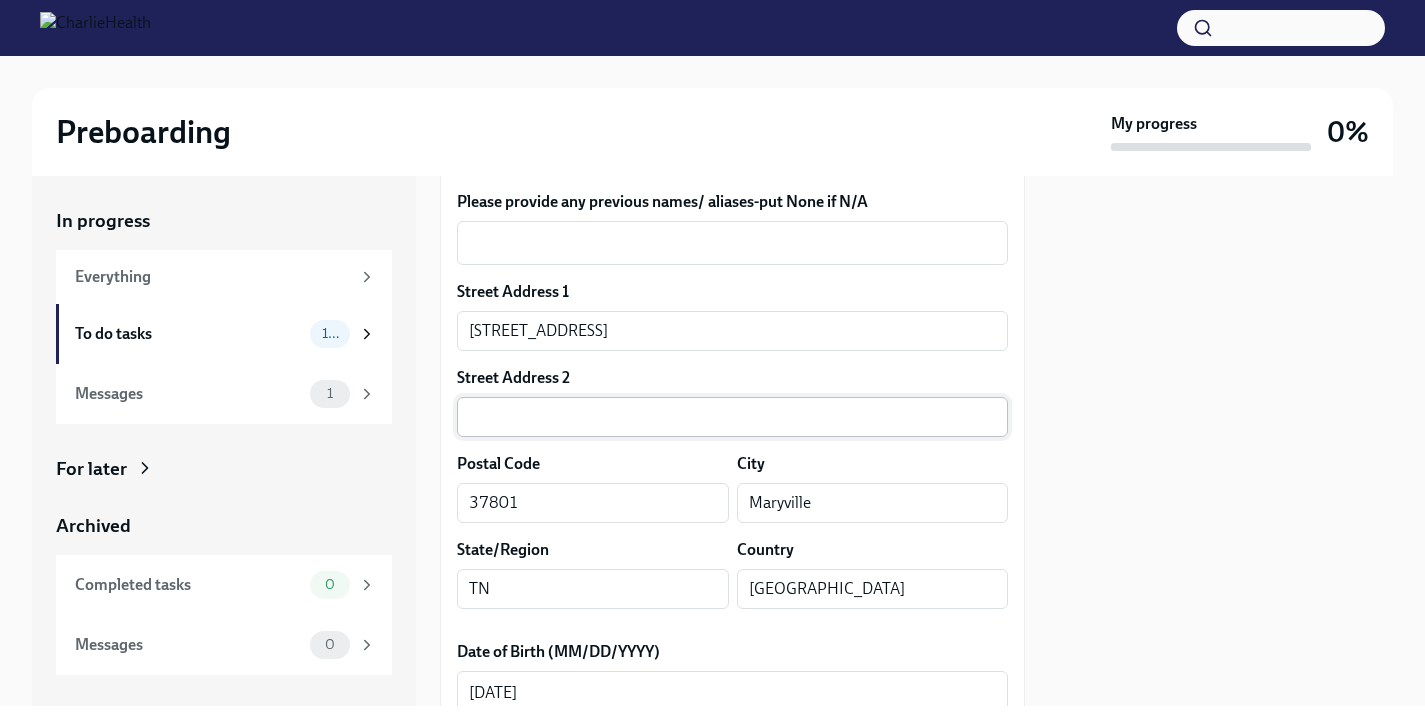click at bounding box center [732, 417] 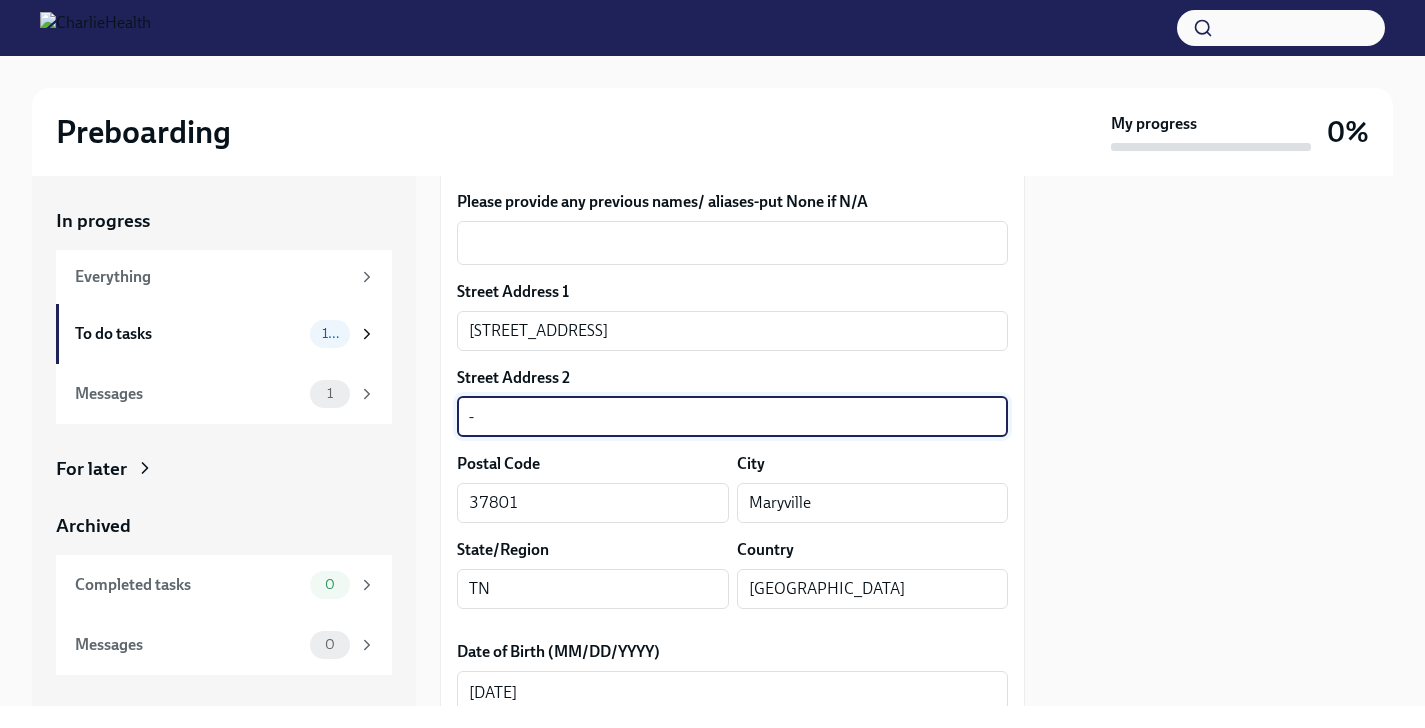 type on "-" 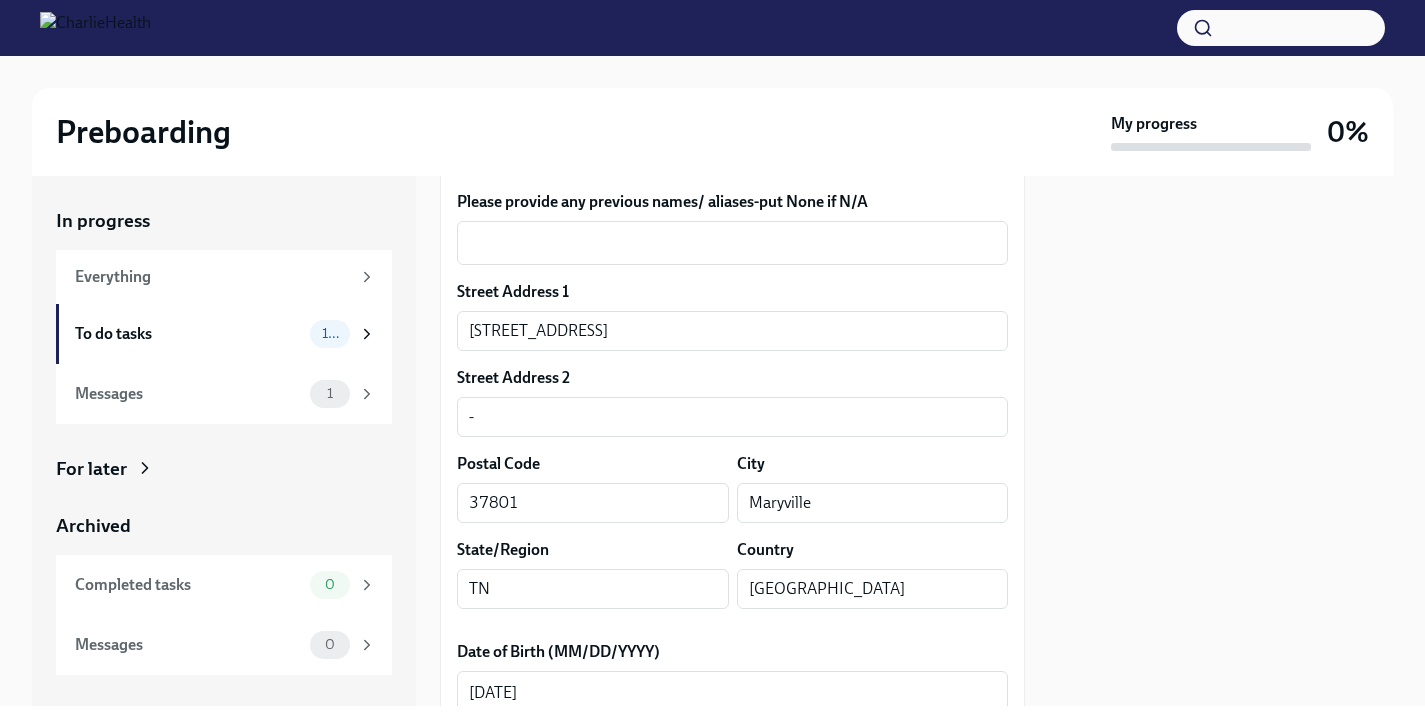 click on "Street Address 2 - ​" at bounding box center [732, 402] 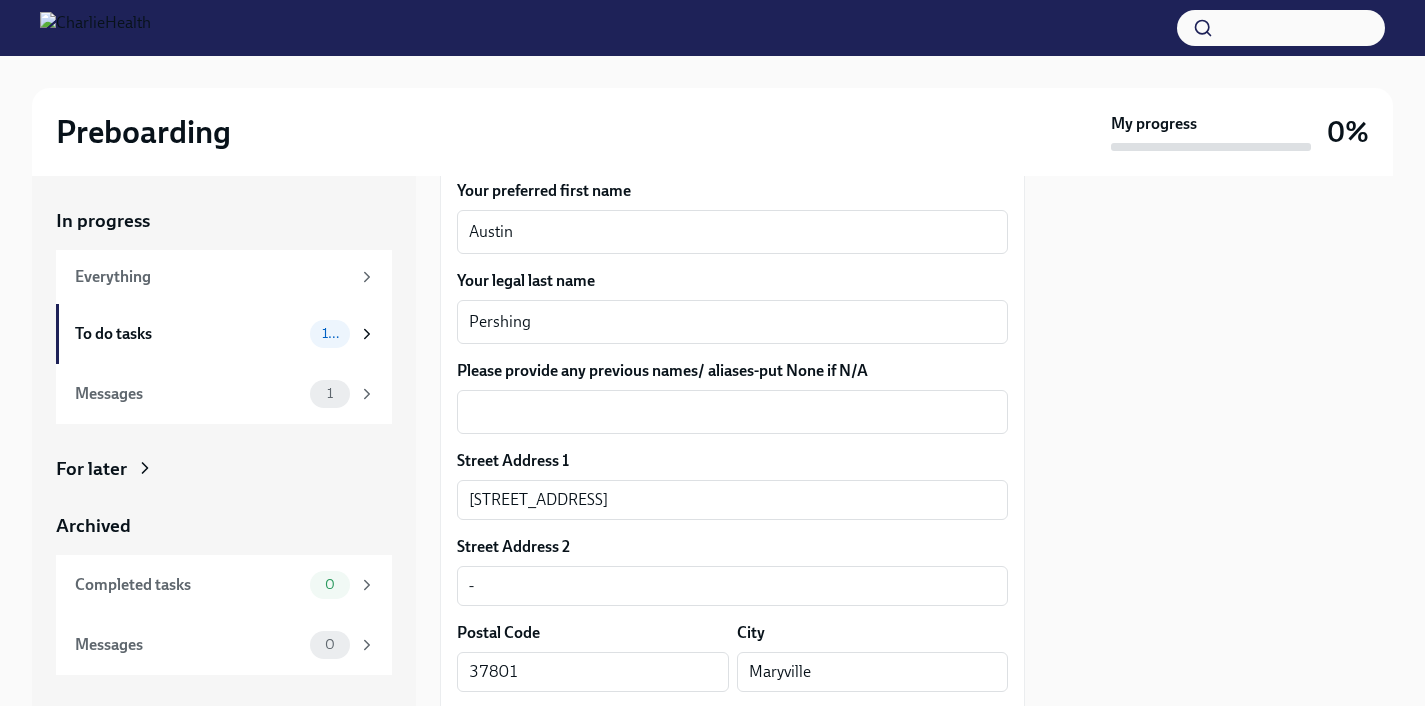 scroll, scrollTop: 357, scrollLeft: 0, axis: vertical 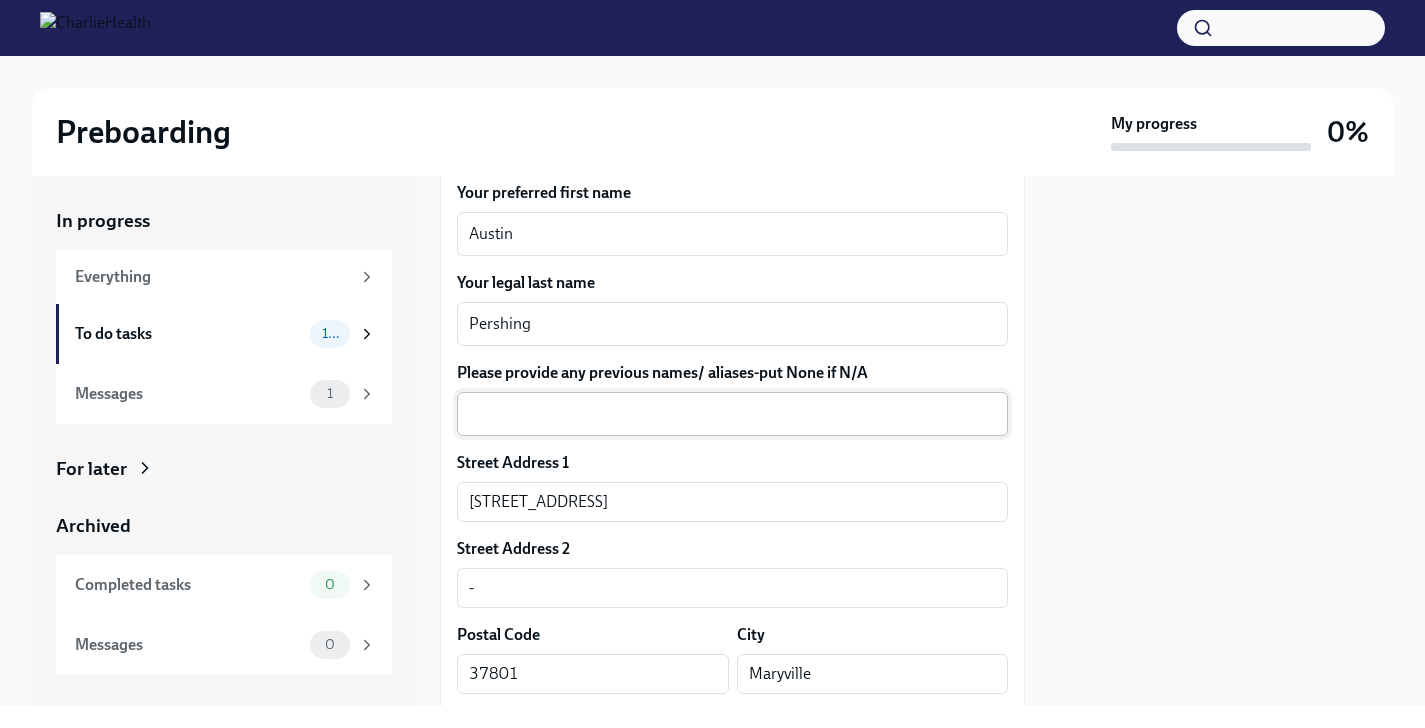 click on "Please provide any previous names/ aliases-put None if N/A" at bounding box center (732, 414) 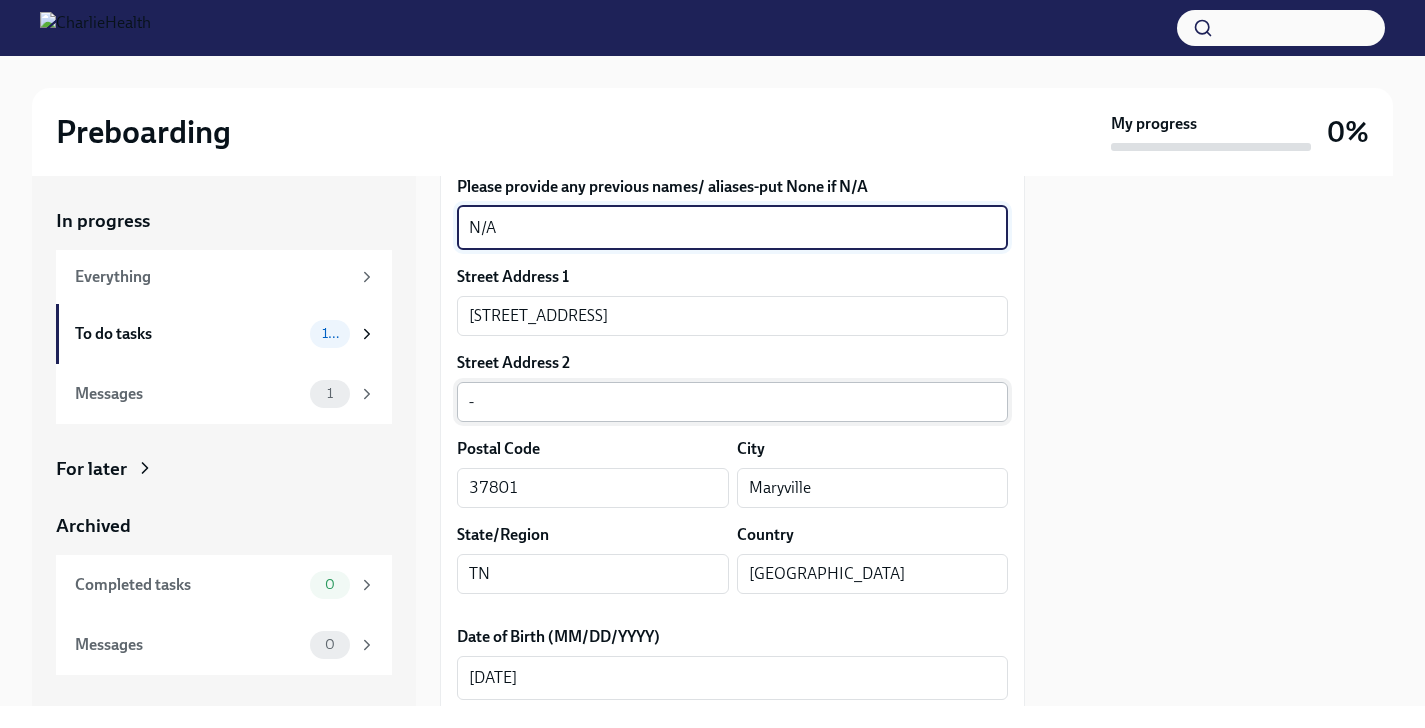 scroll, scrollTop: 545, scrollLeft: 0, axis: vertical 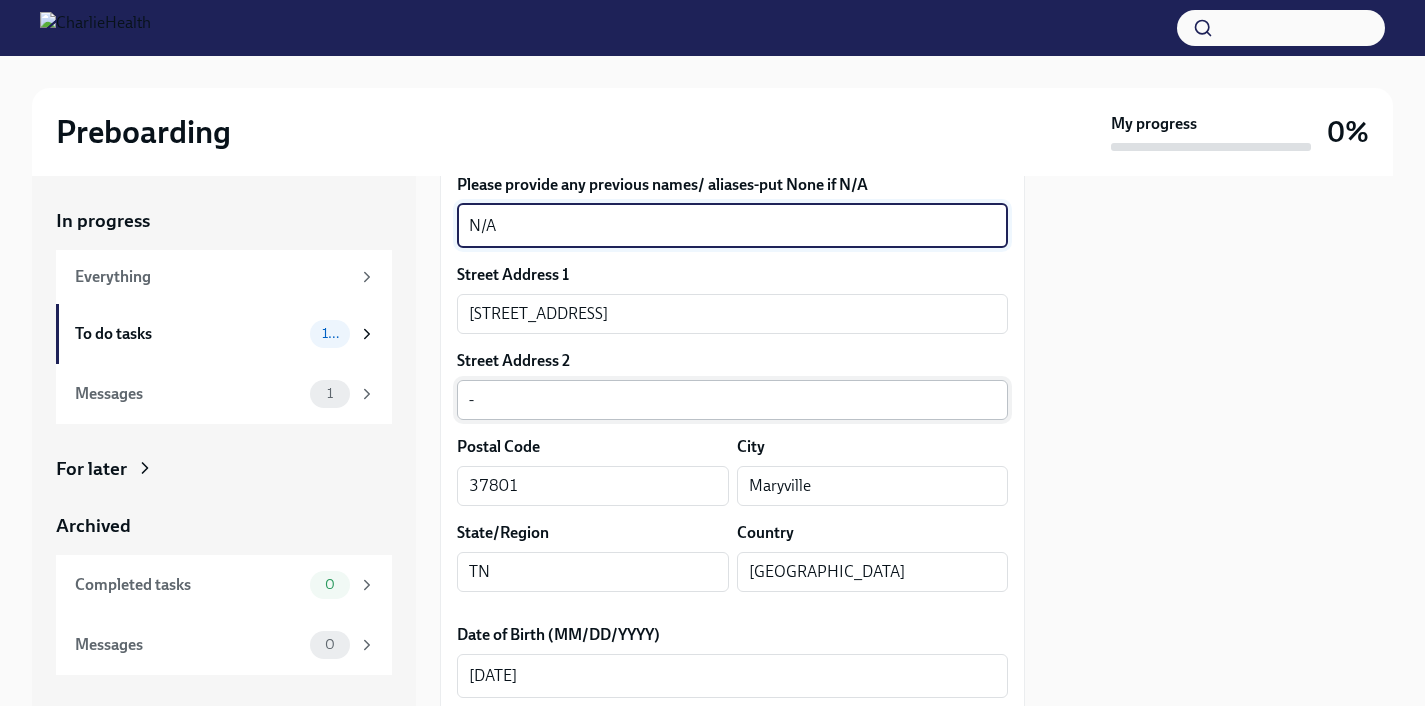 type on "N/A" 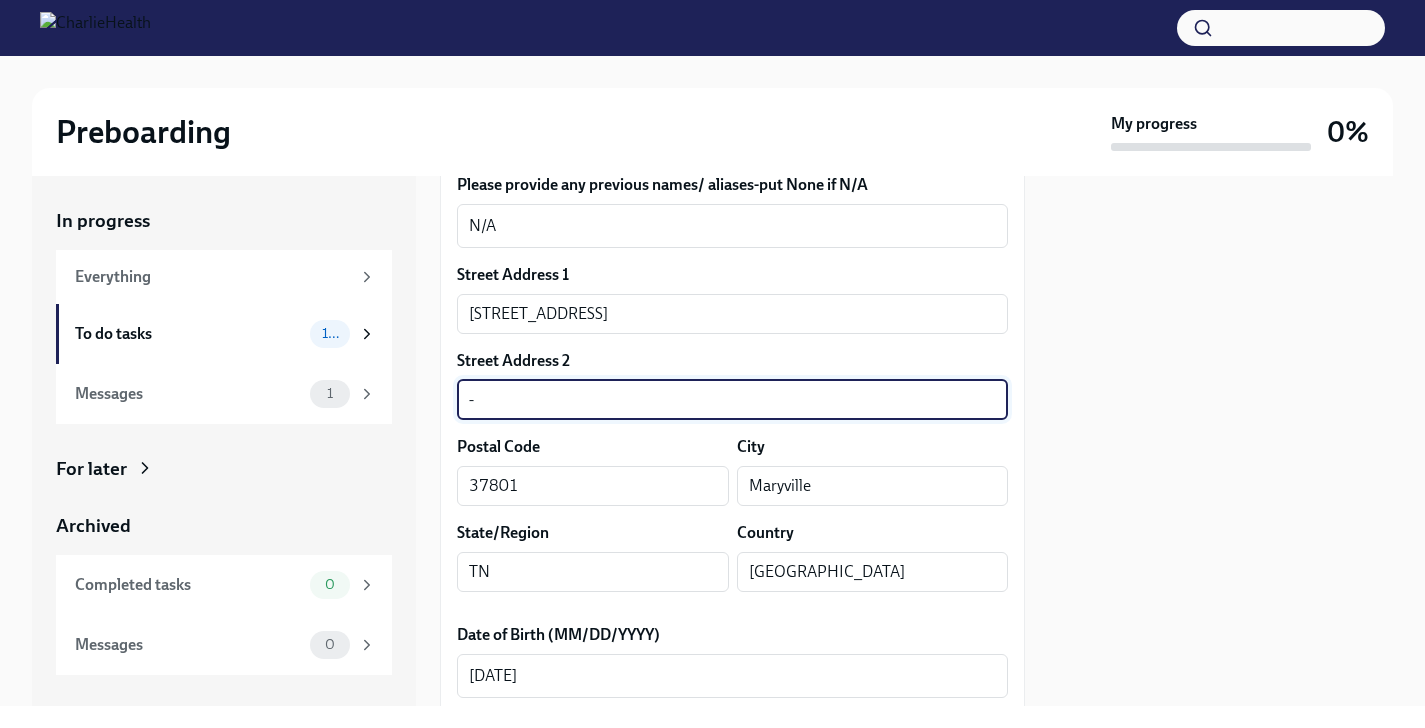 click on "-" at bounding box center (732, 400) 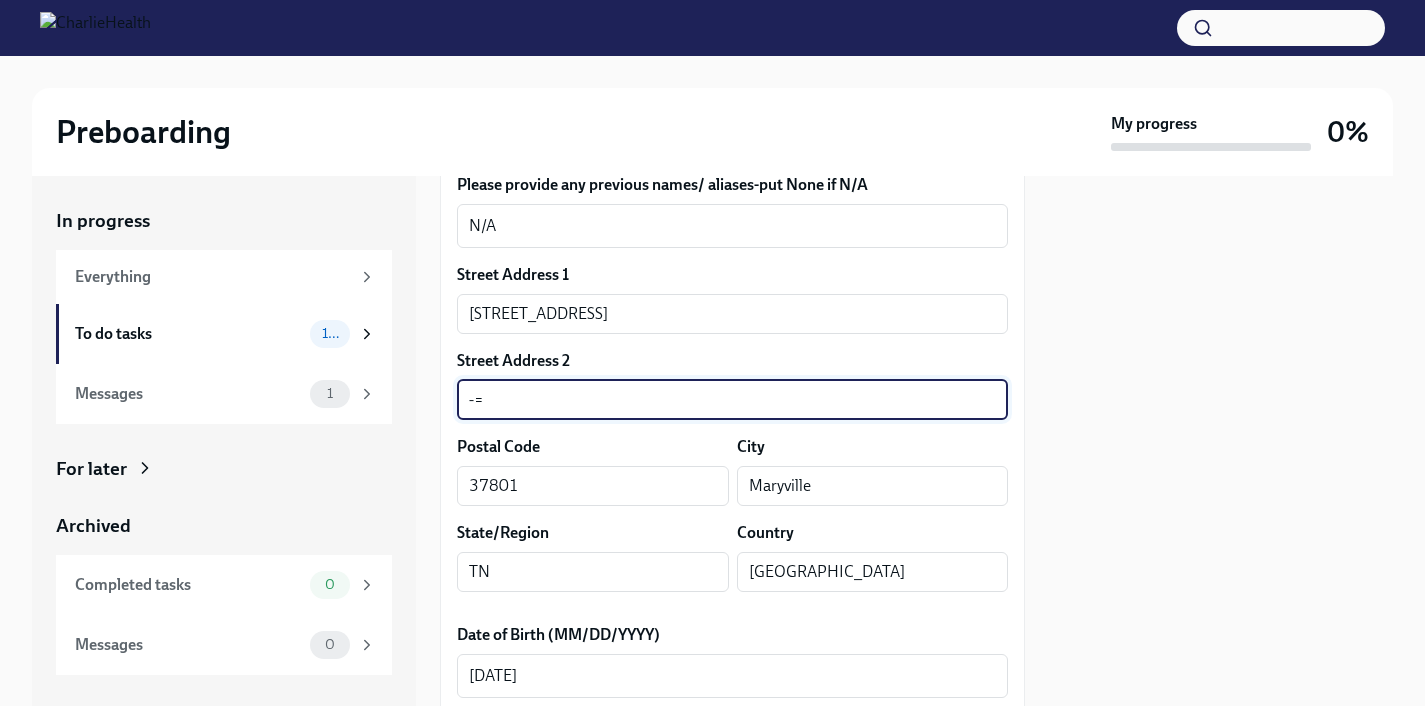 type on "-" 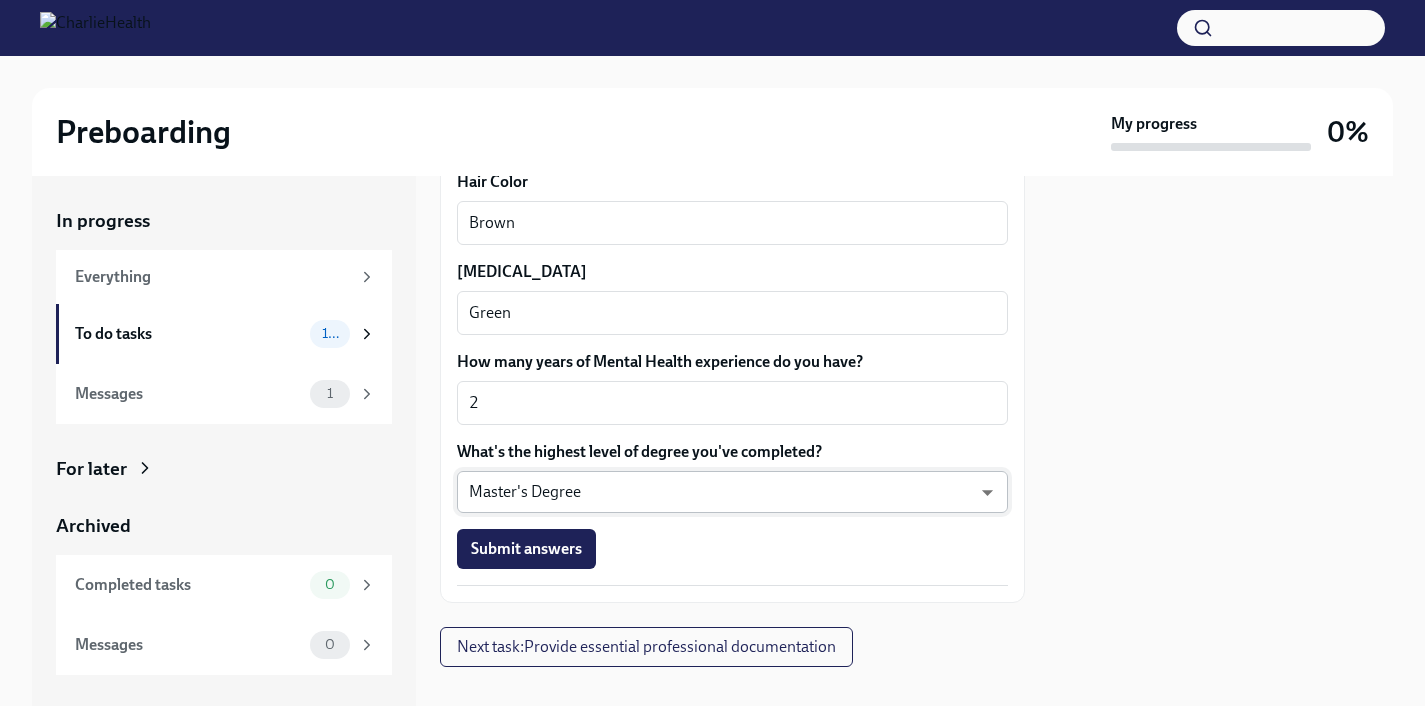 scroll, scrollTop: 1900, scrollLeft: 0, axis: vertical 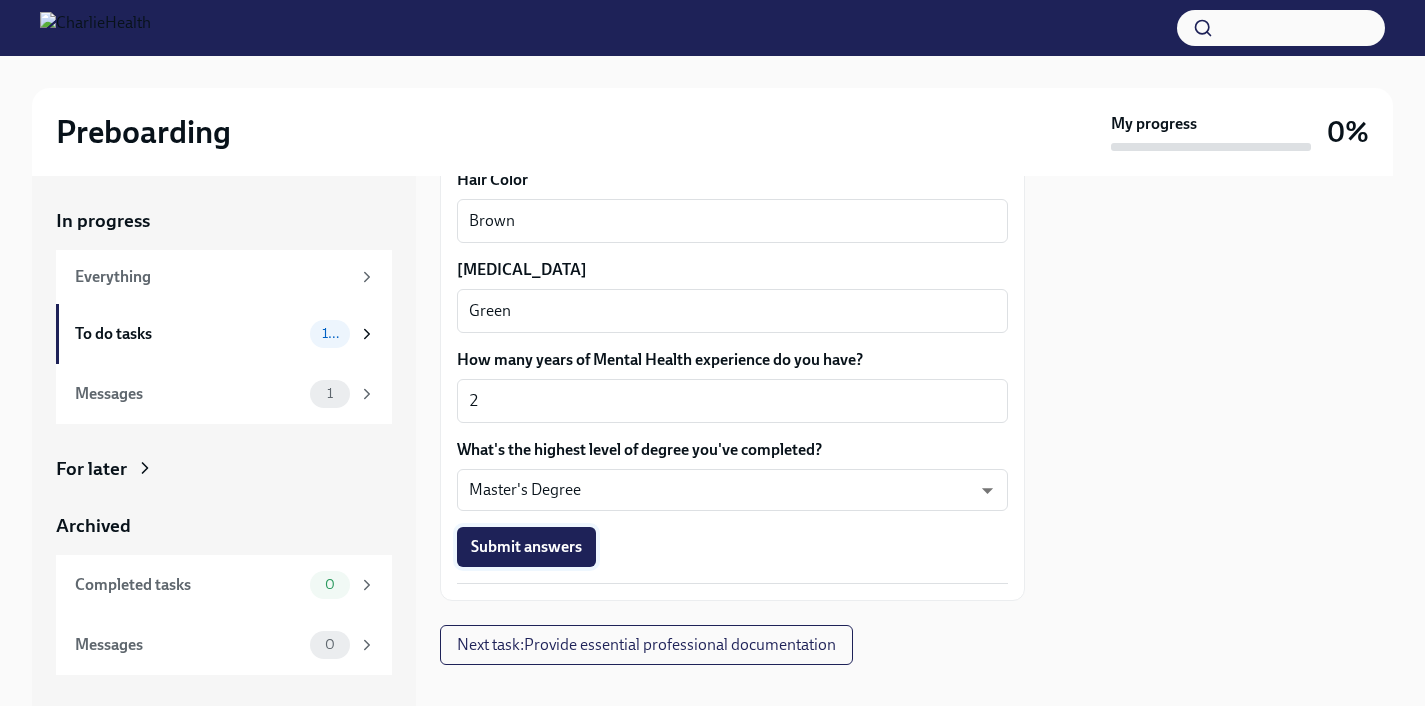 type on "N/A" 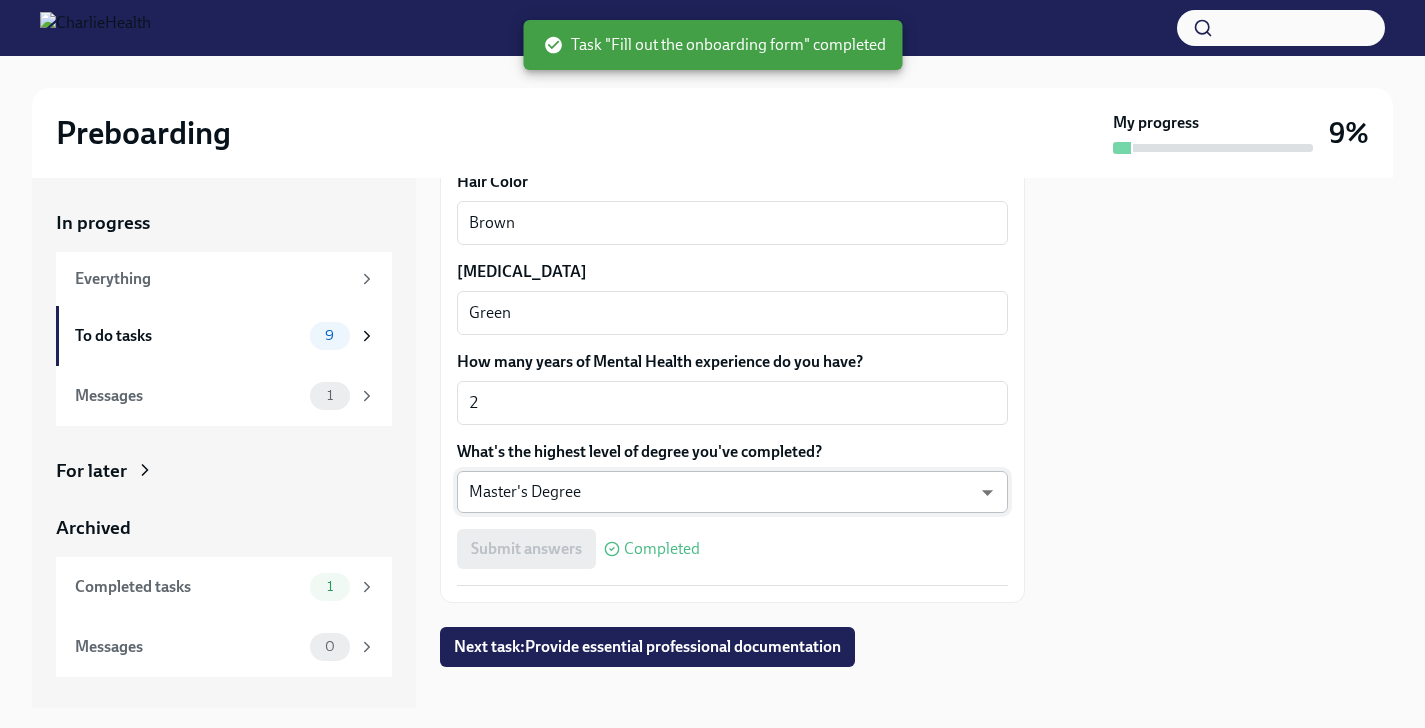 scroll, scrollTop: 1923, scrollLeft: 0, axis: vertical 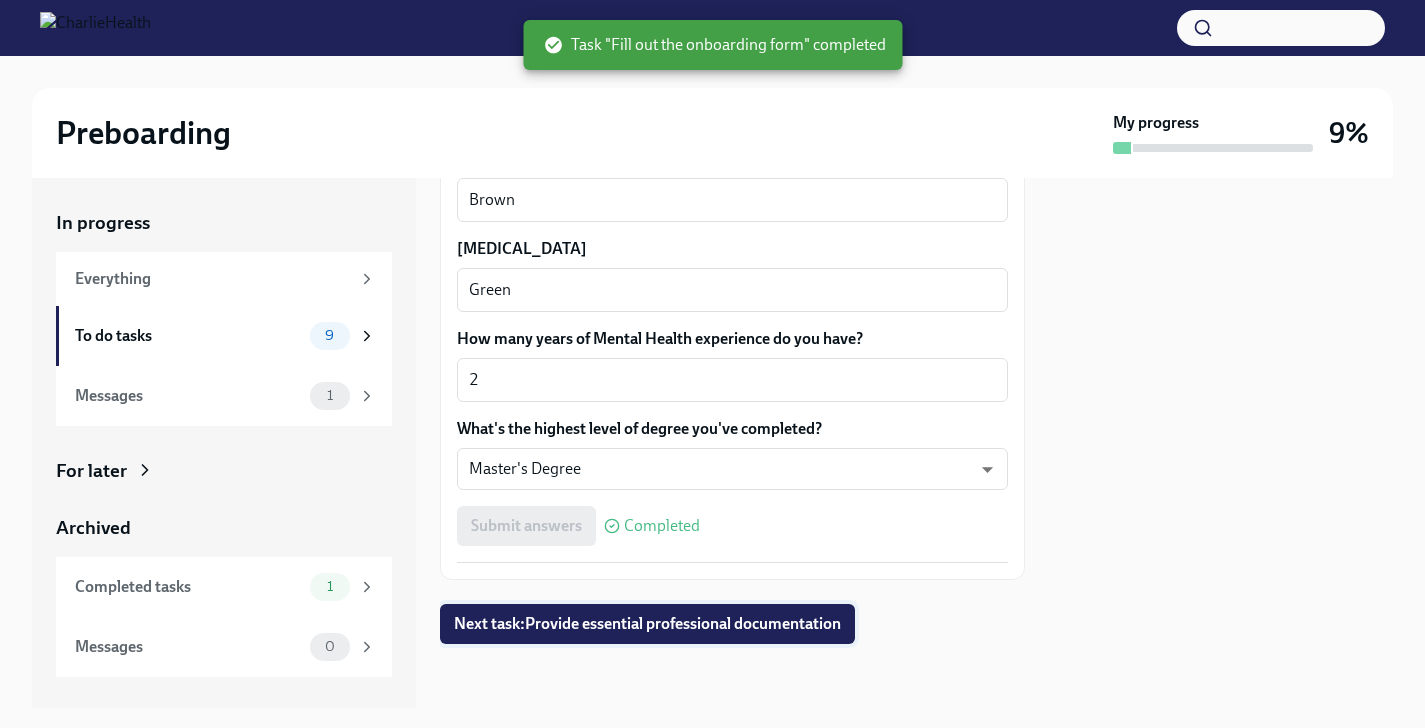 click on "Next task :  Provide essential professional documentation" at bounding box center (647, 624) 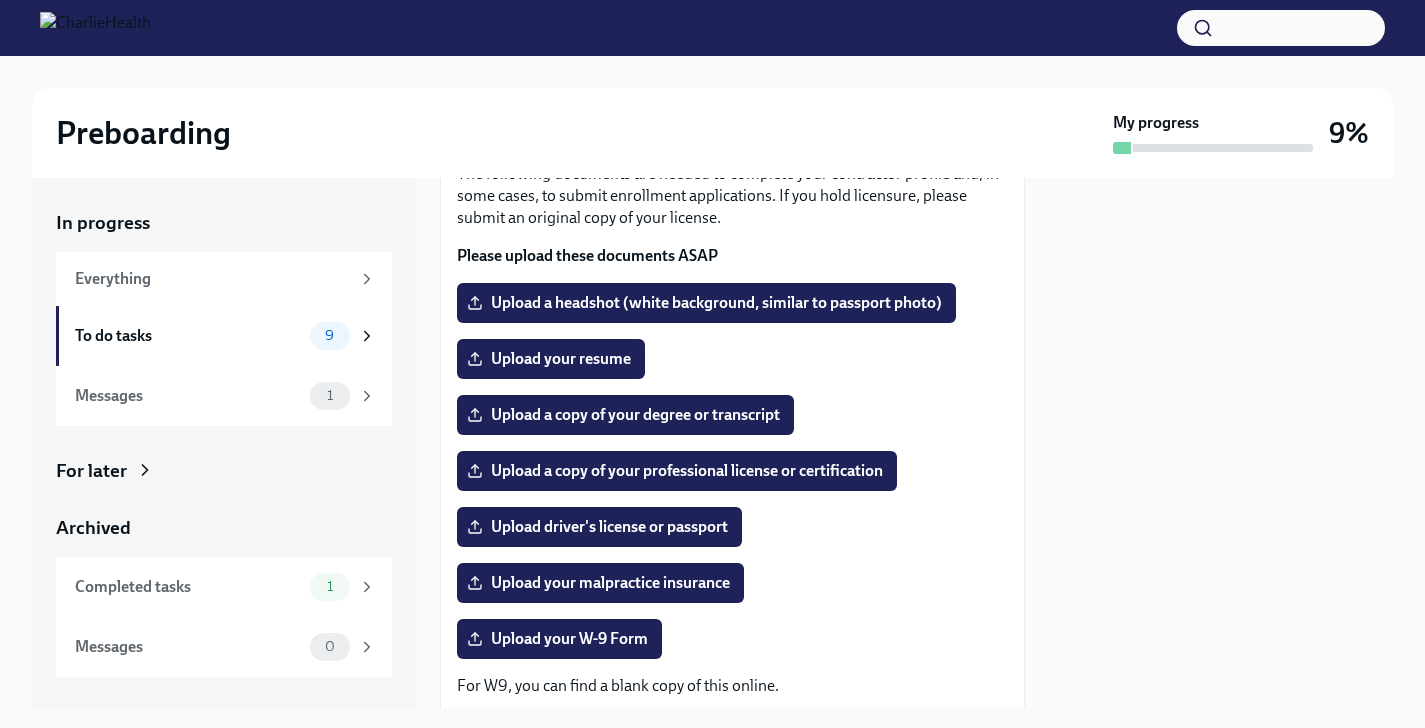 scroll, scrollTop: 152, scrollLeft: 0, axis: vertical 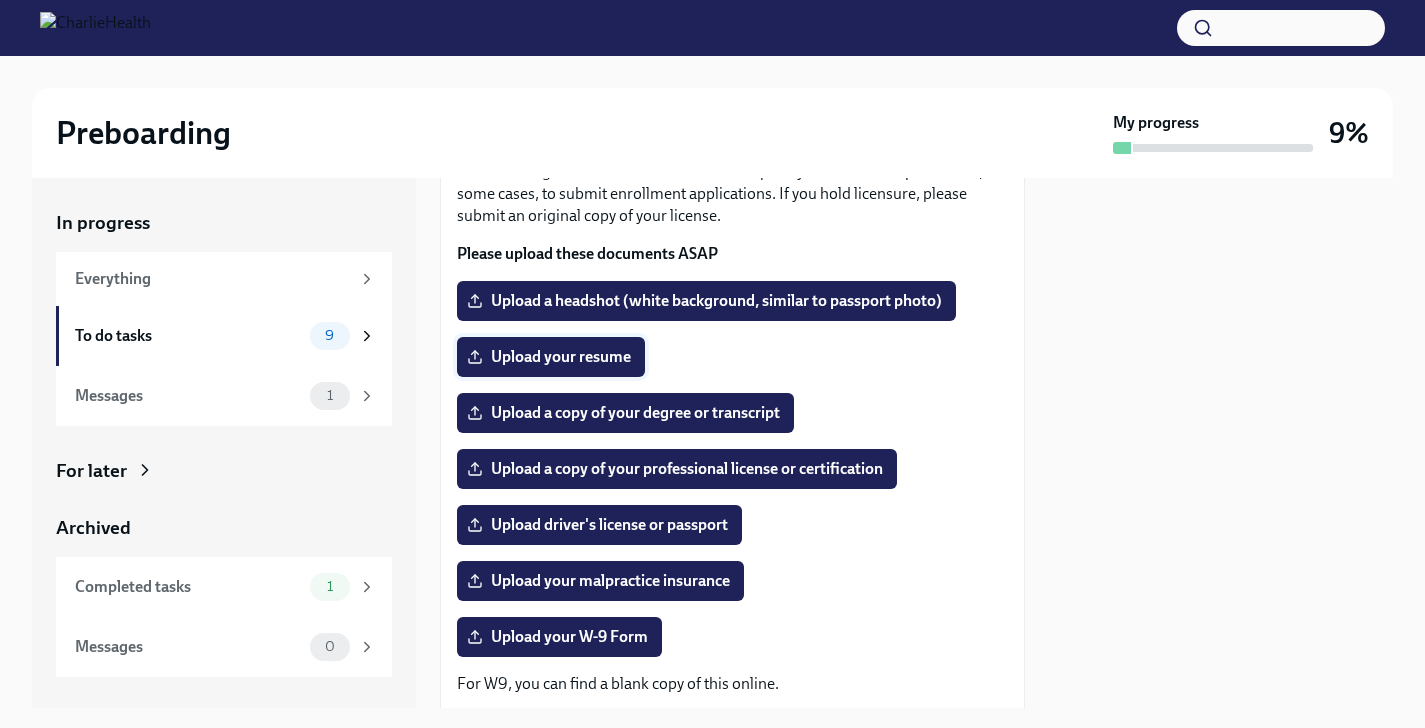click on "Upload your resume" at bounding box center (551, 357) 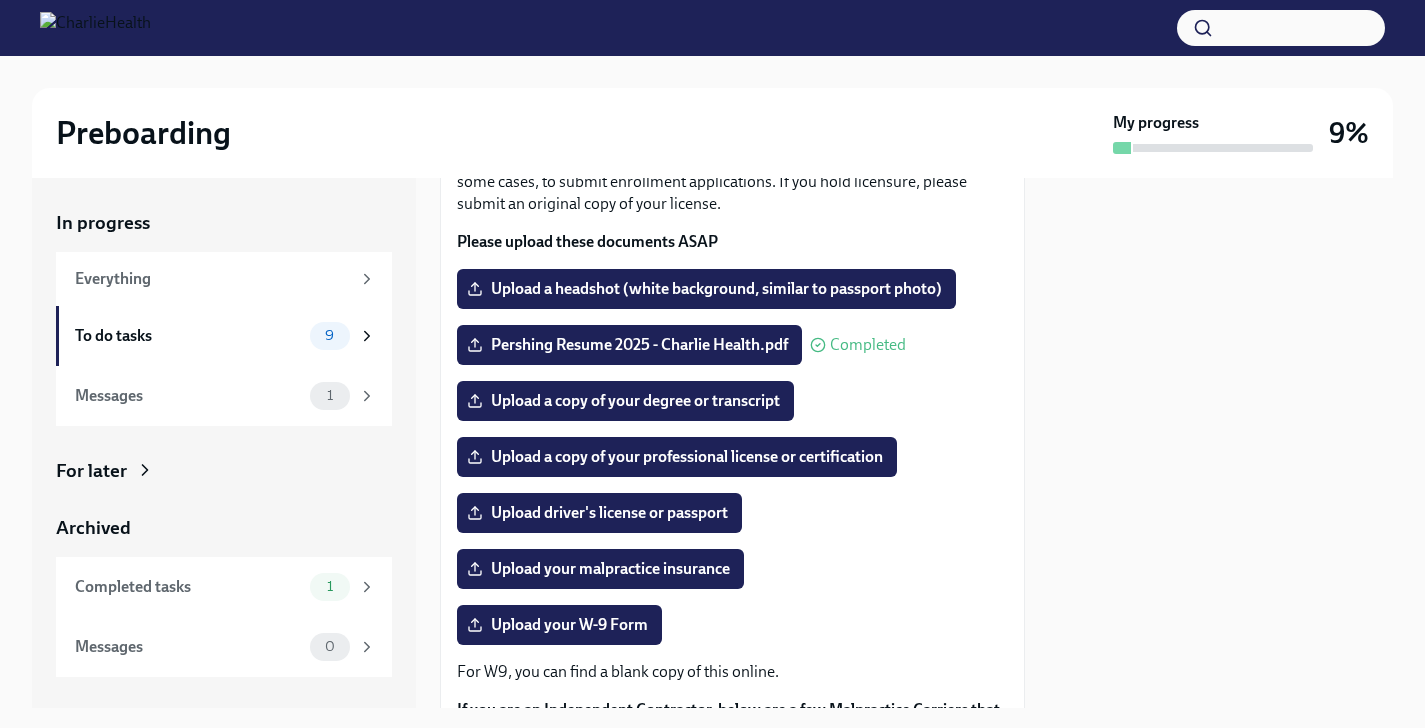 scroll, scrollTop: 148, scrollLeft: 0, axis: vertical 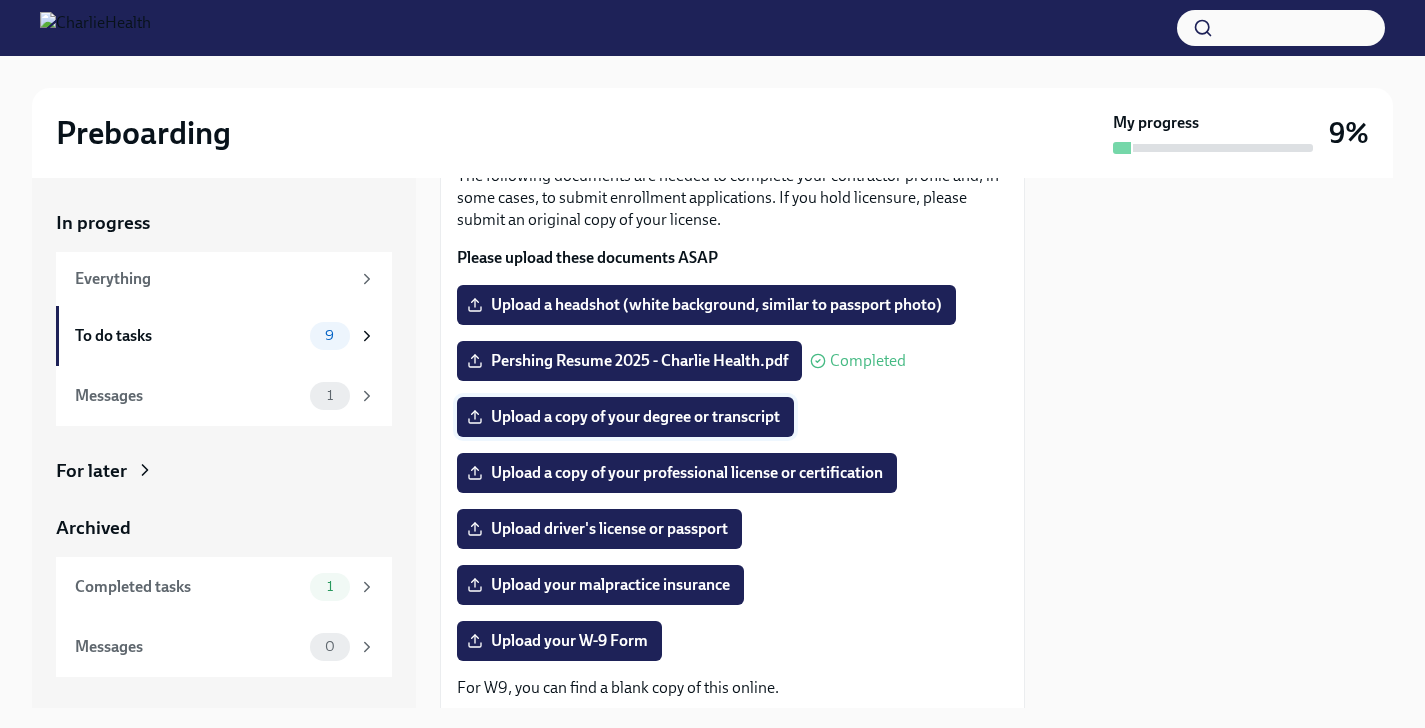 click on "Upload a copy of your degree or transcript" at bounding box center (625, 417) 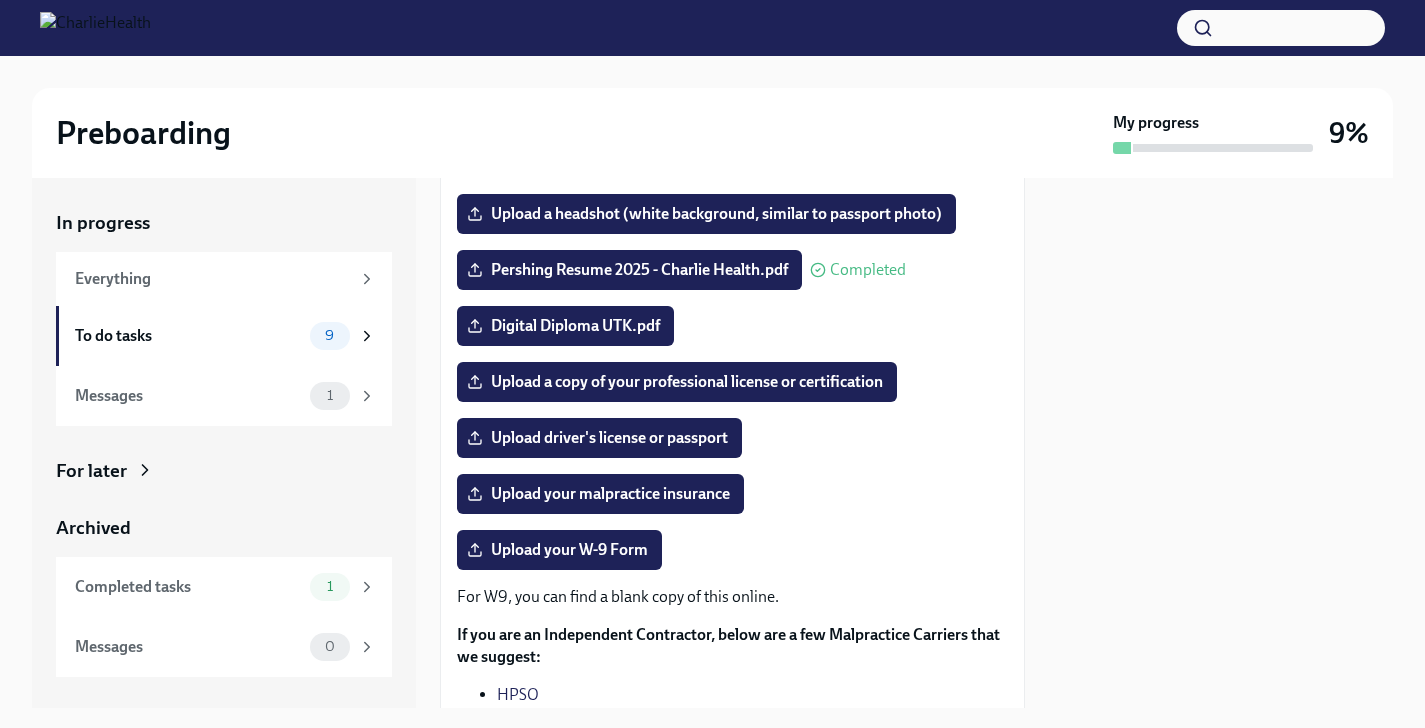 scroll, scrollTop: 242, scrollLeft: 0, axis: vertical 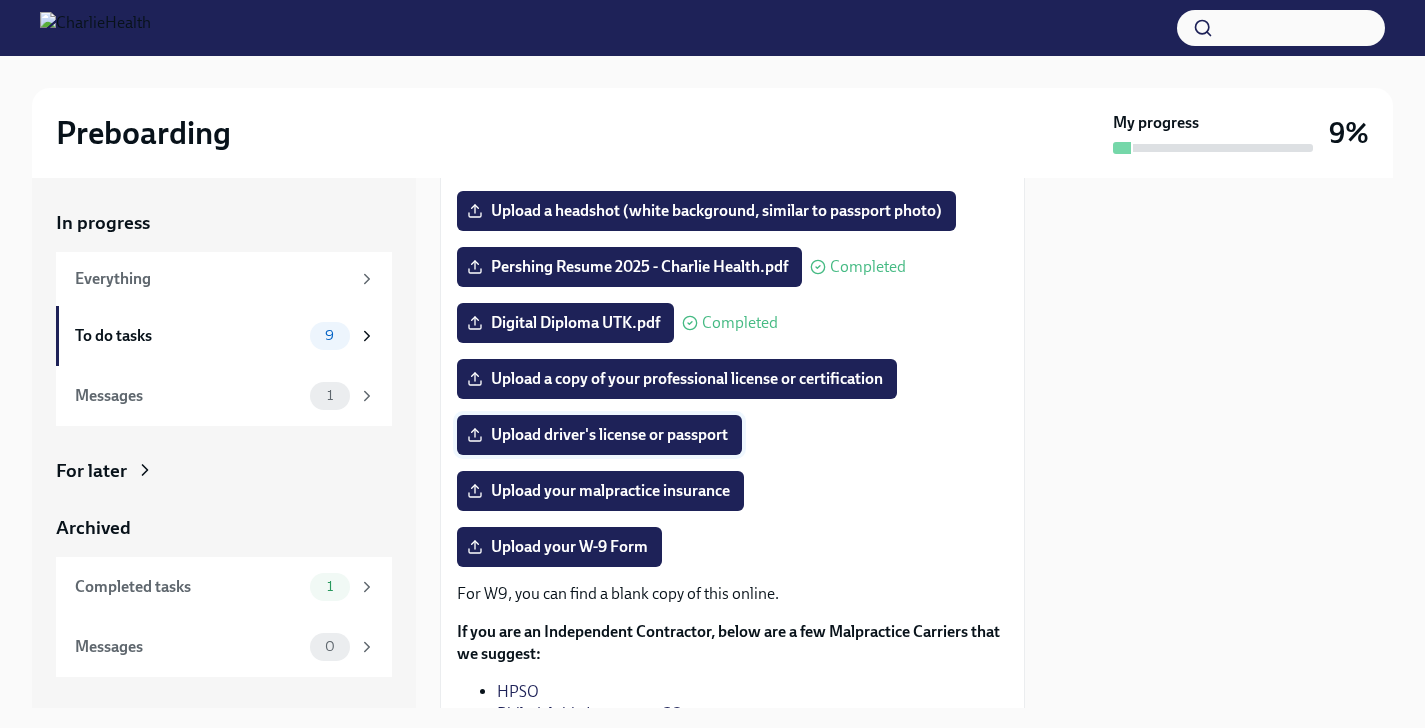 click on "Upload driver's license or passport" at bounding box center (599, 435) 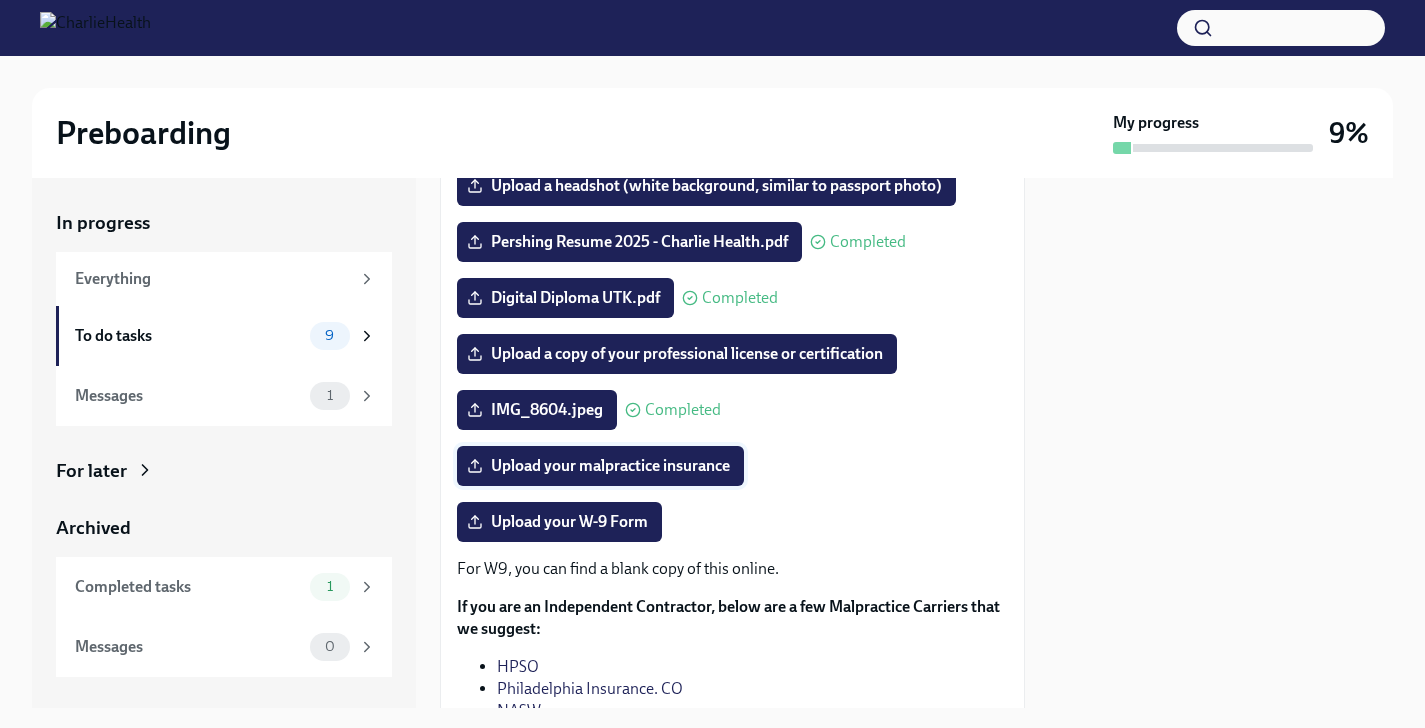 scroll, scrollTop: 264, scrollLeft: 0, axis: vertical 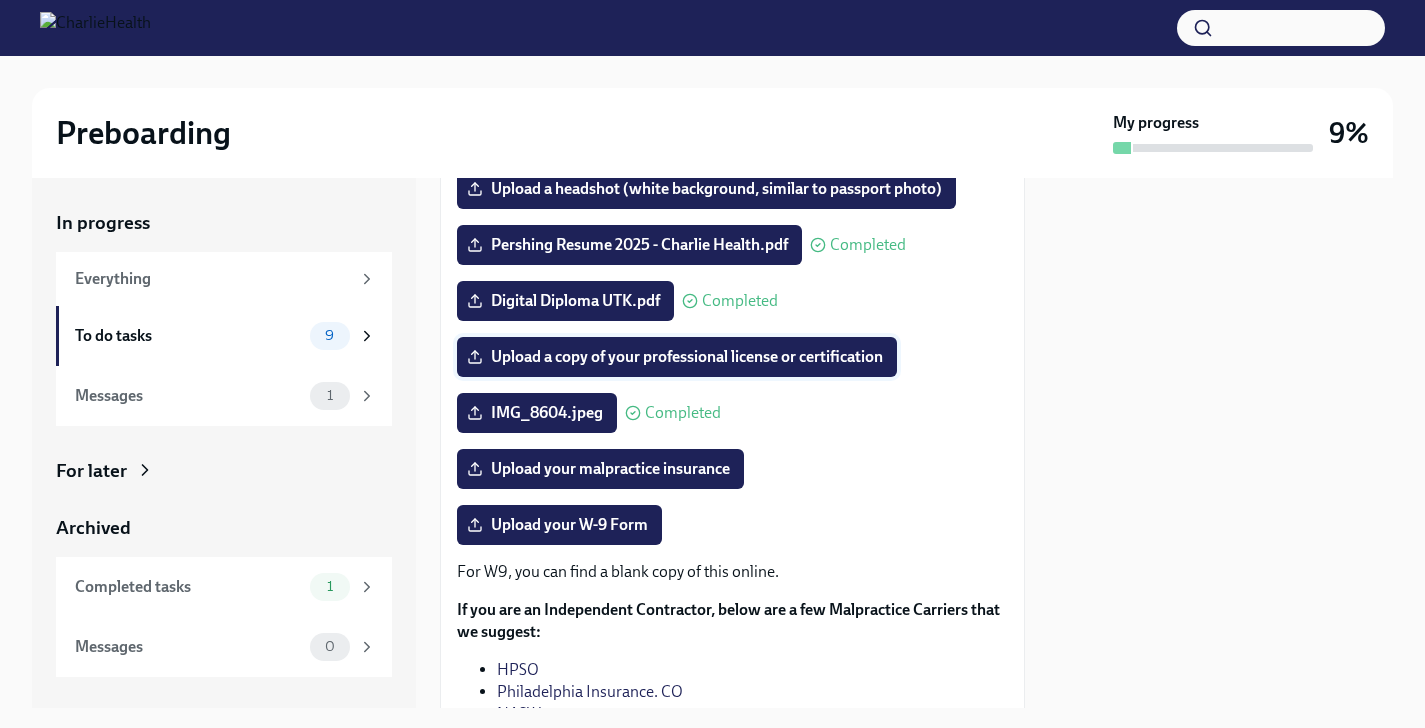 click on "Upload a copy of your professional license or certification" at bounding box center (677, 357) 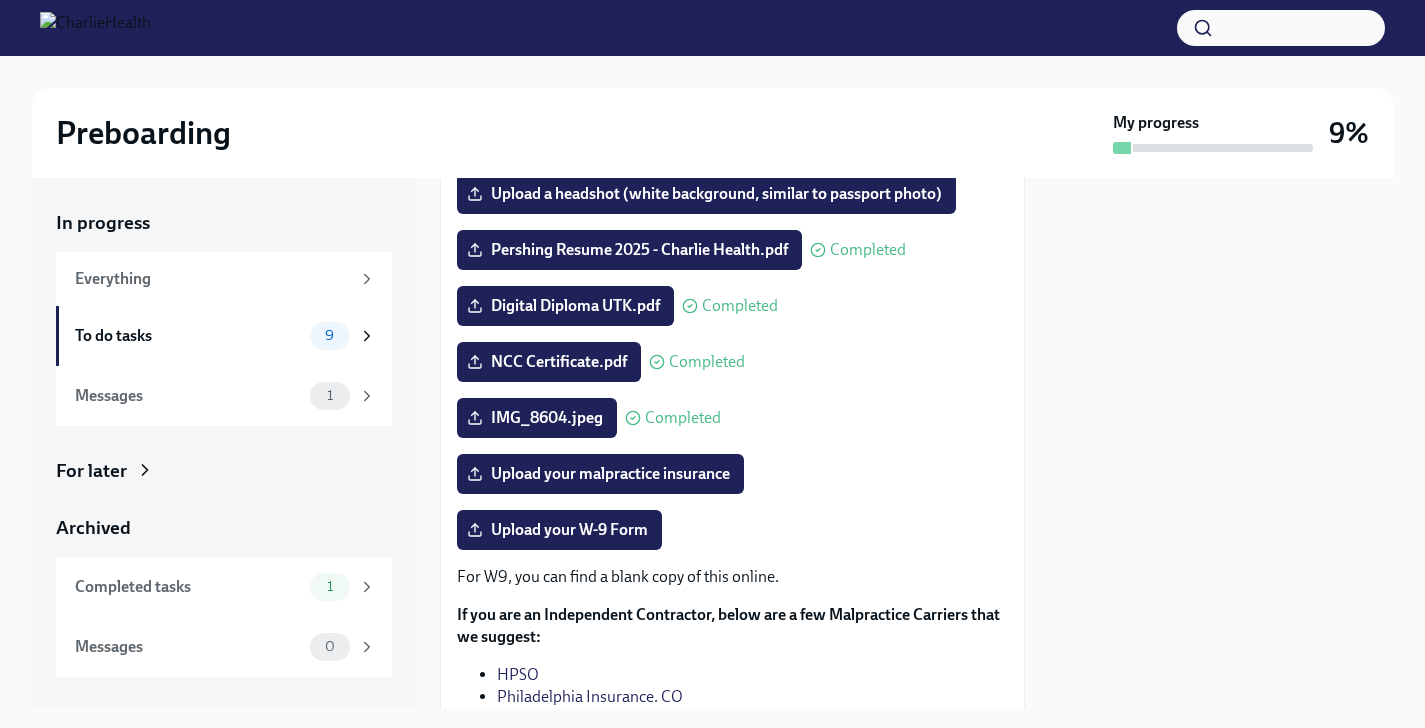 scroll, scrollTop: 511, scrollLeft: 0, axis: vertical 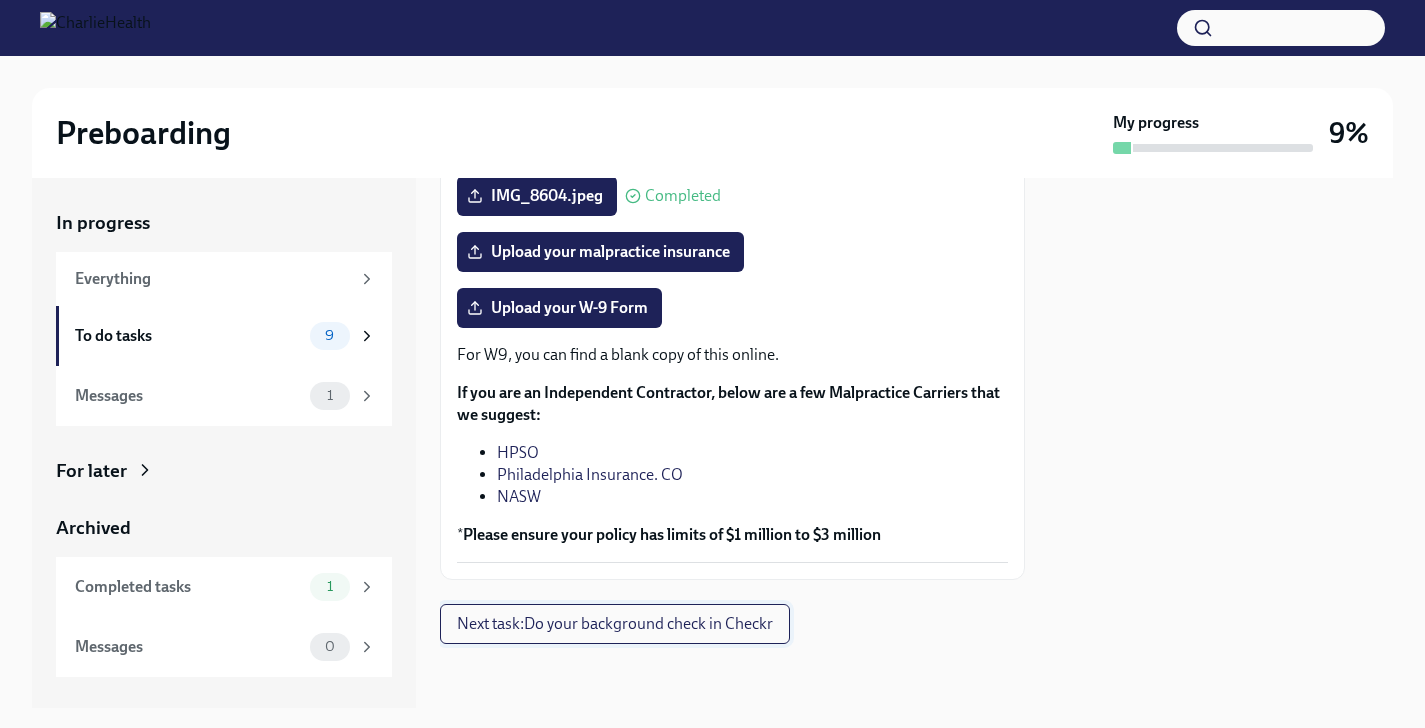 click on "Next task :  Do your background check in Checkr" at bounding box center [615, 624] 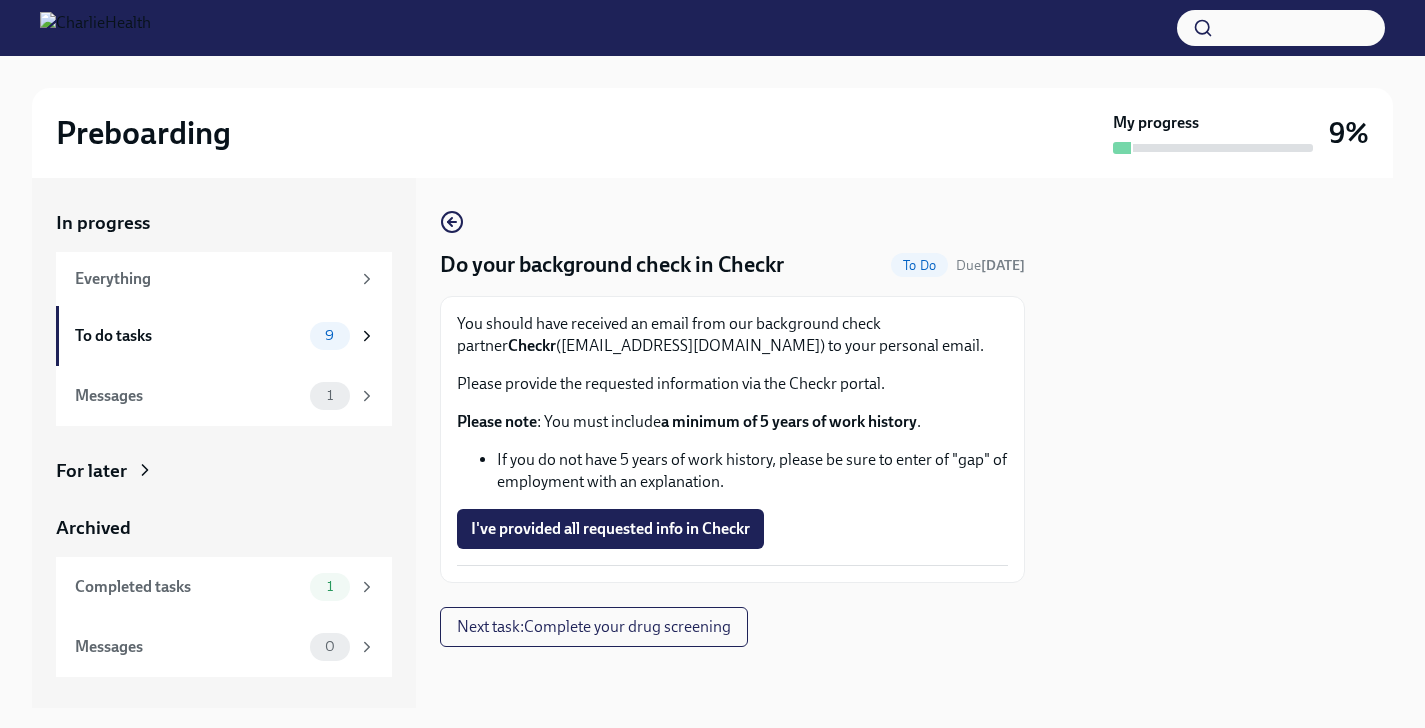 scroll, scrollTop: 3, scrollLeft: 0, axis: vertical 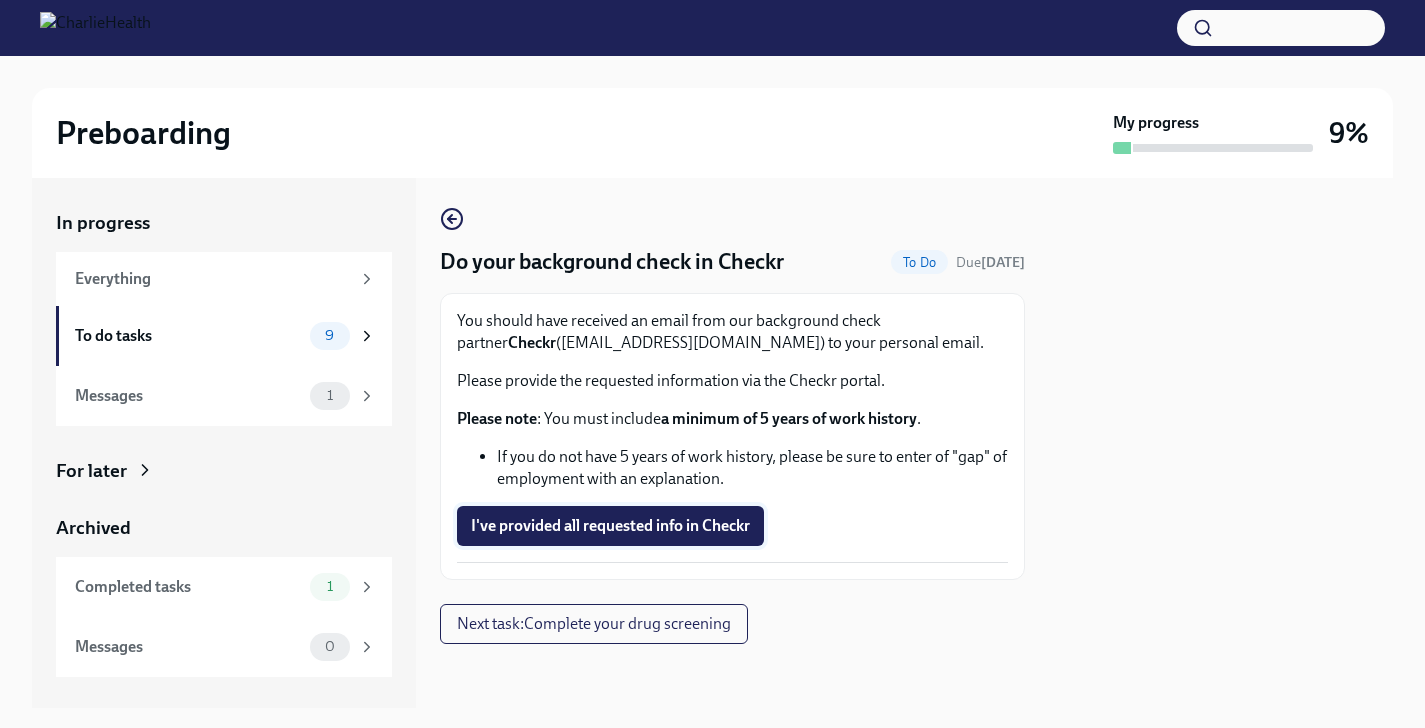 click on "I've provided all requested info in Checkr" at bounding box center [610, 526] 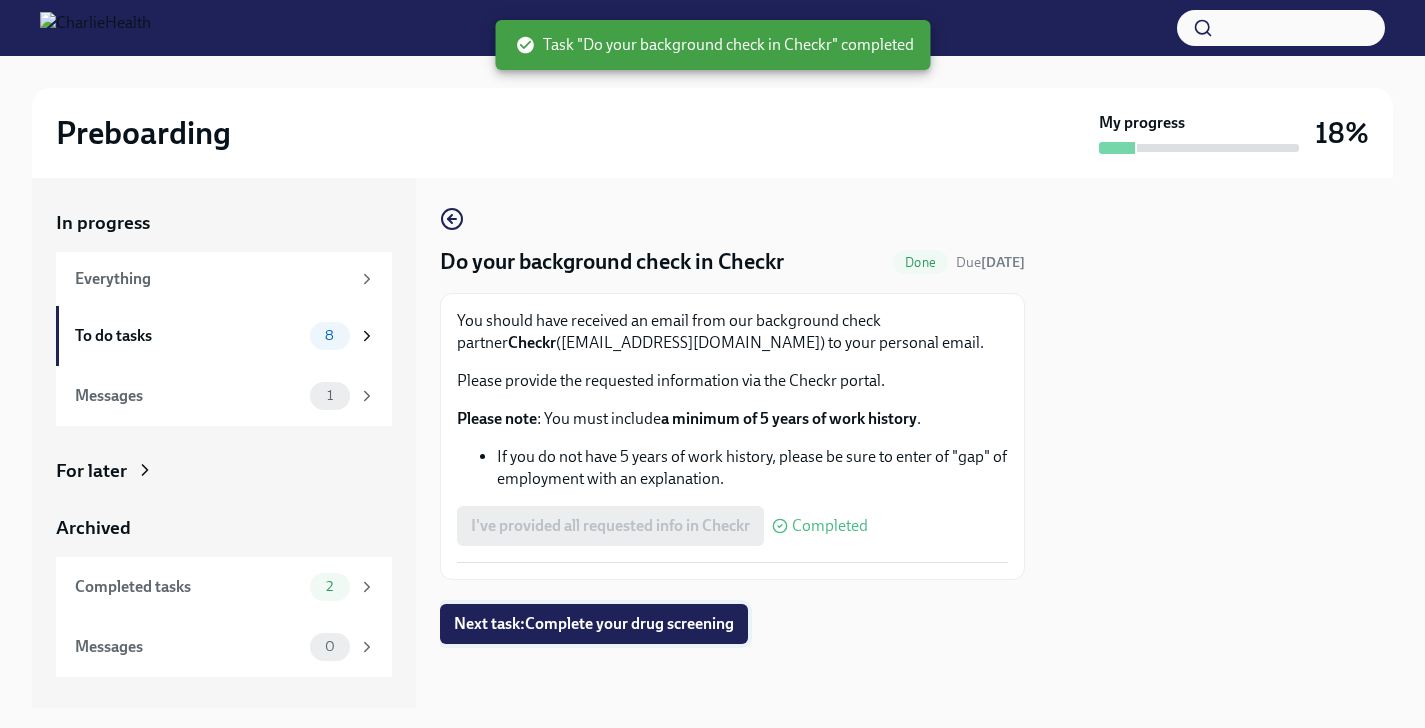 click on "Next task :  Complete your drug screening" at bounding box center (594, 624) 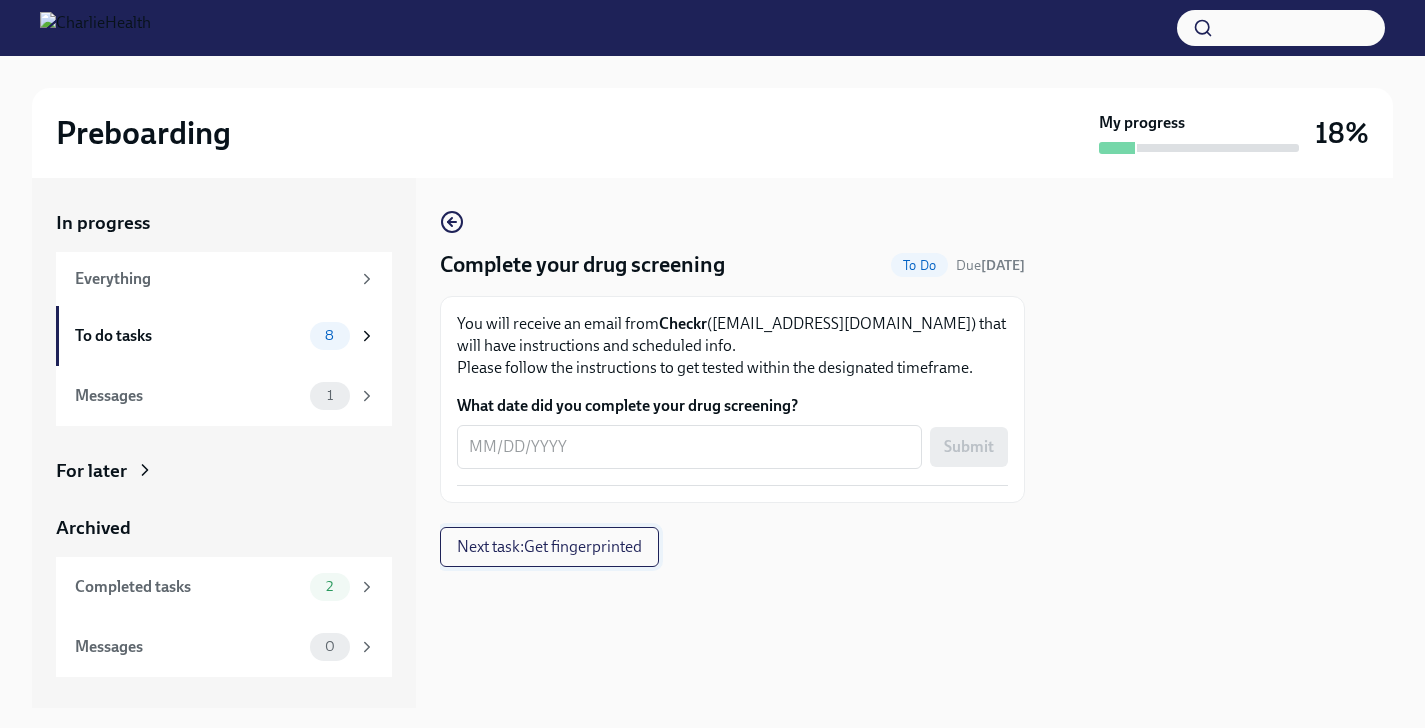 click on "Next task :  Get fingerprinted" at bounding box center [549, 547] 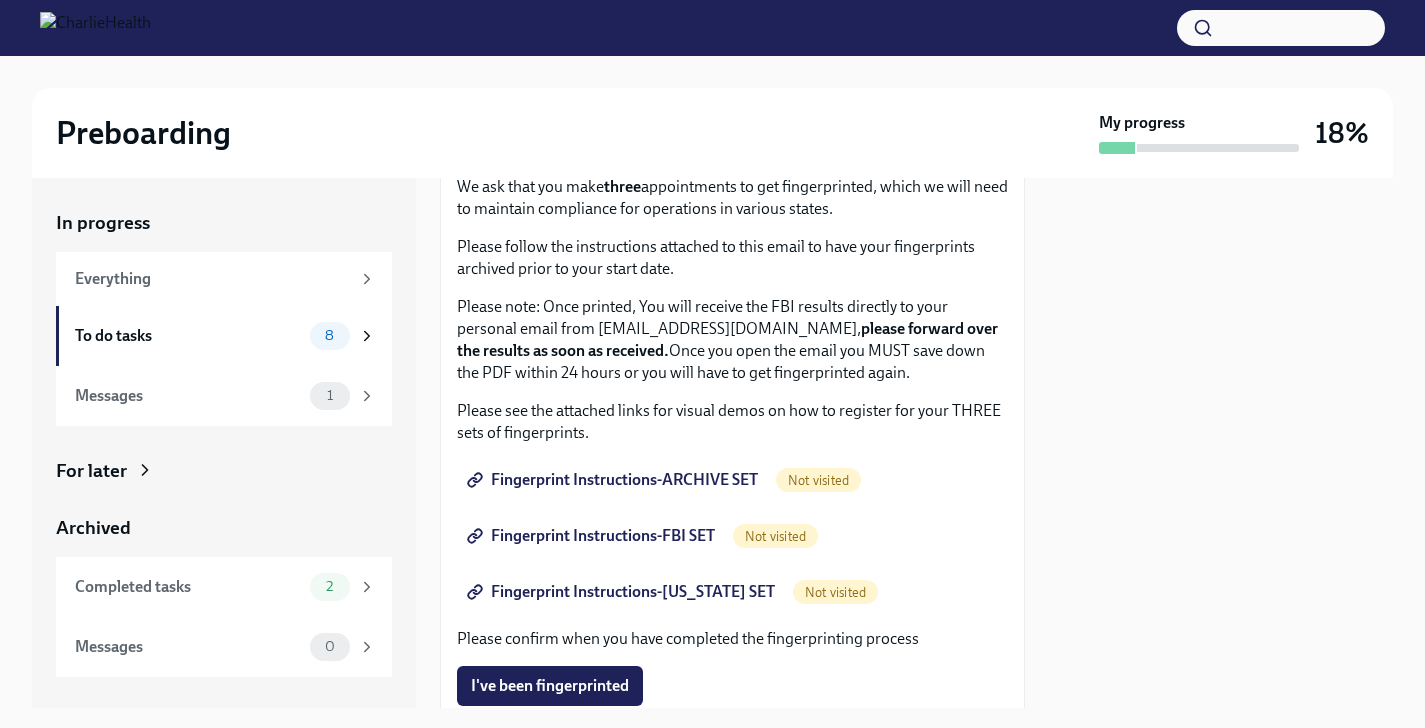 scroll, scrollTop: 177, scrollLeft: 0, axis: vertical 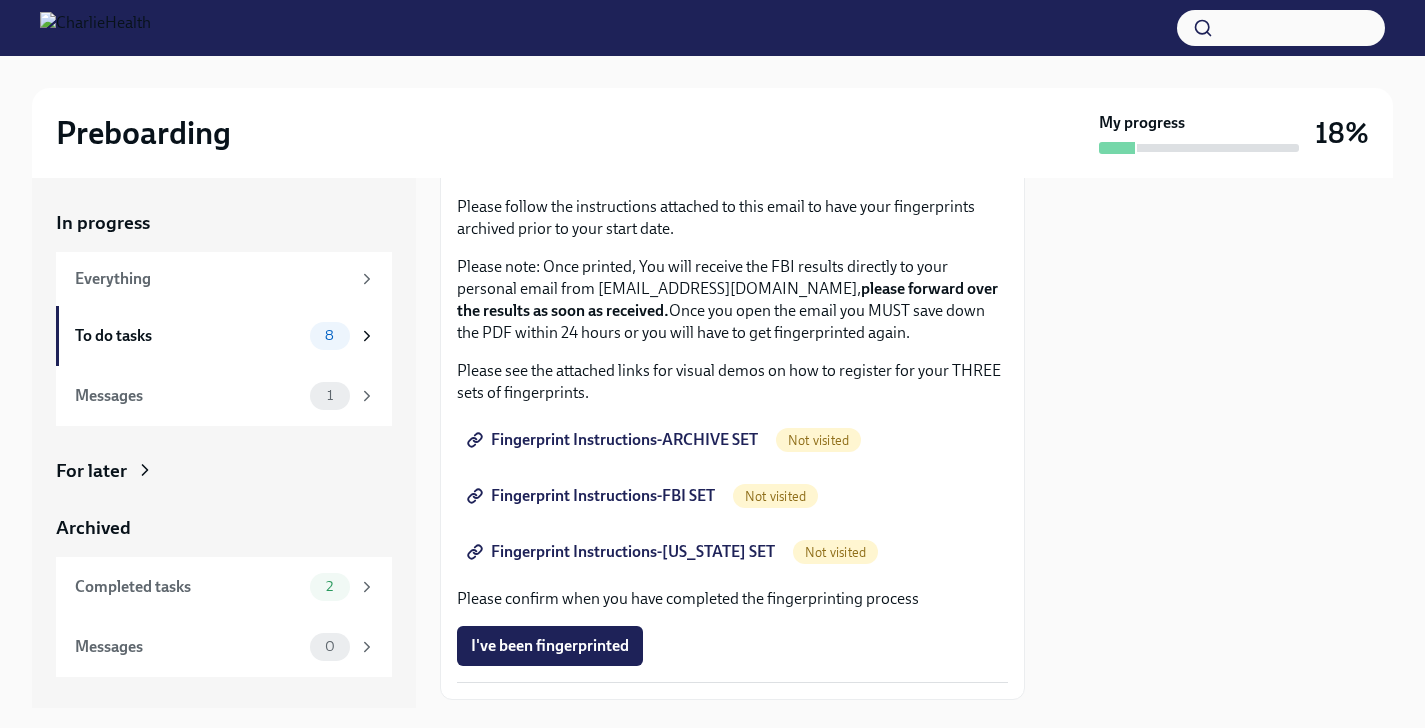 click on "Fingerprint Instructions-ARCHIVE SET" at bounding box center [614, 440] 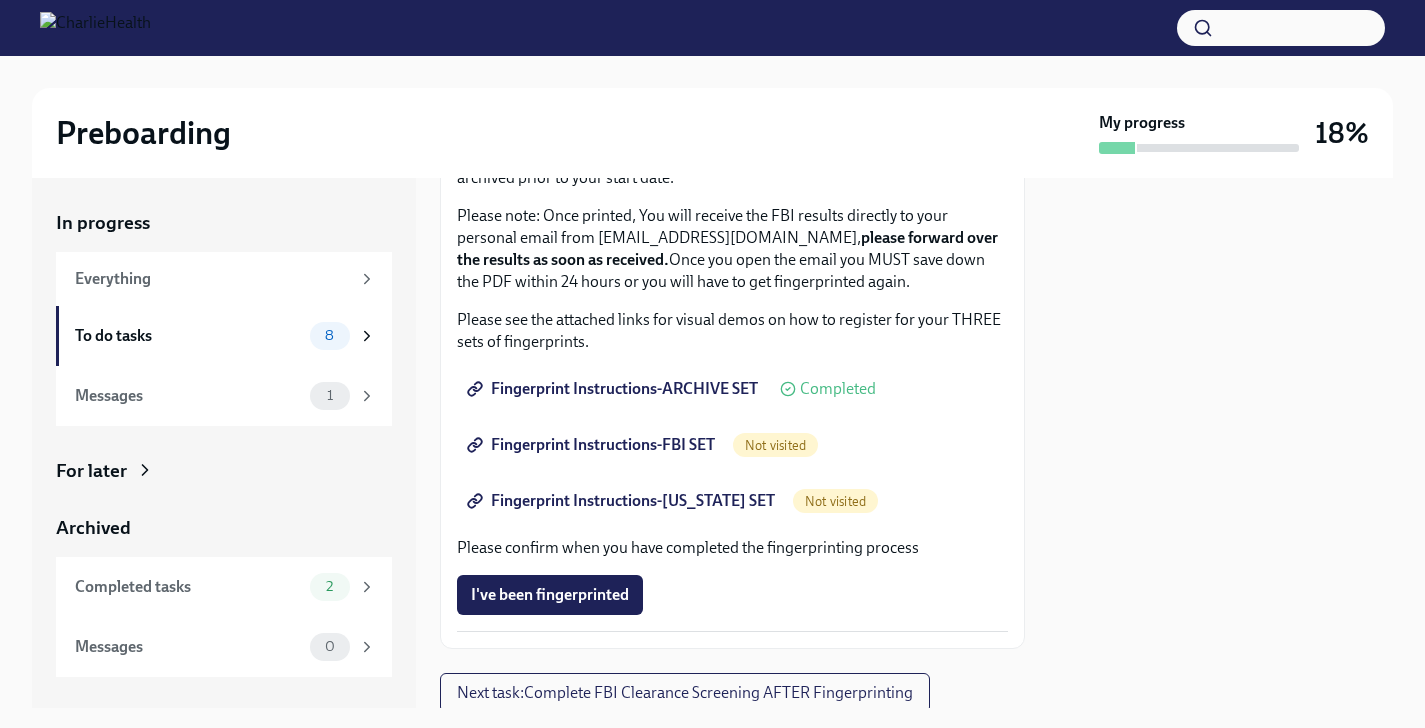 scroll, scrollTop: 232, scrollLeft: 0, axis: vertical 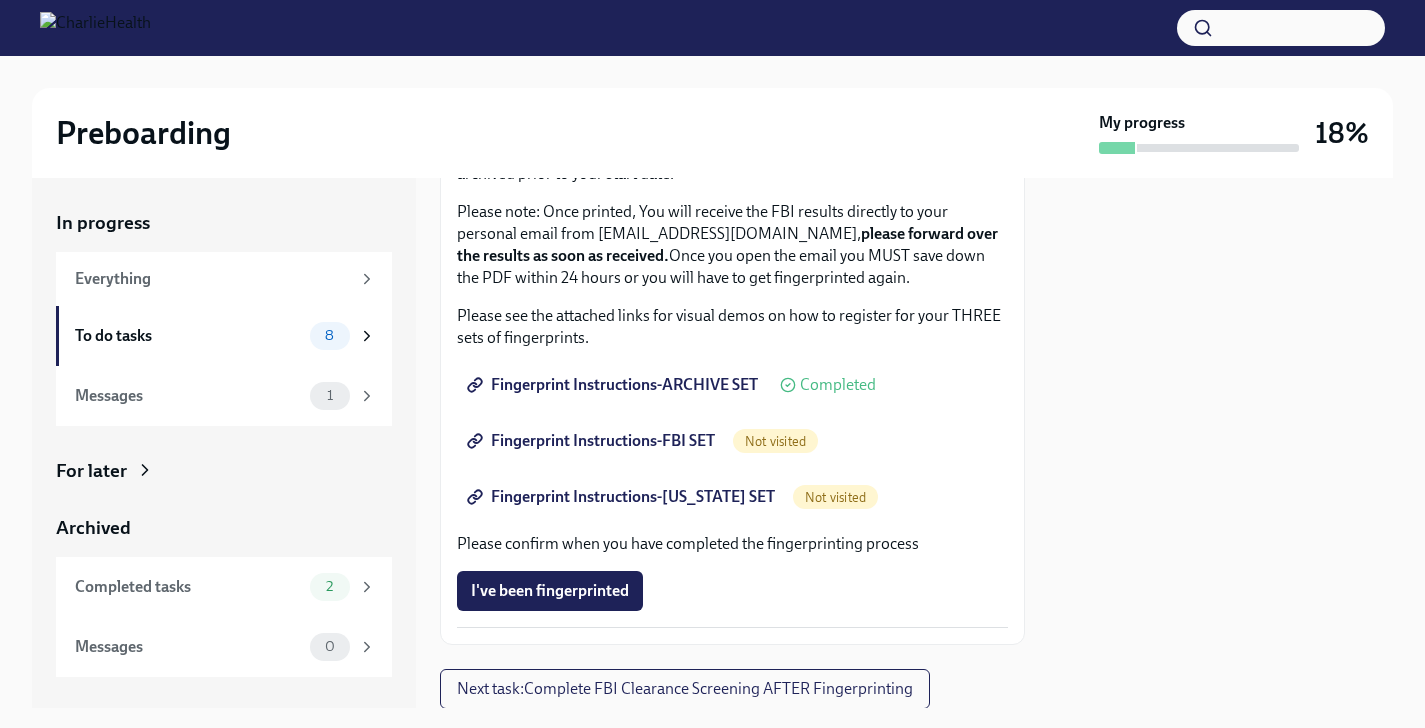 click on "Fingerprint Instructions-FBI SET" at bounding box center [593, 441] 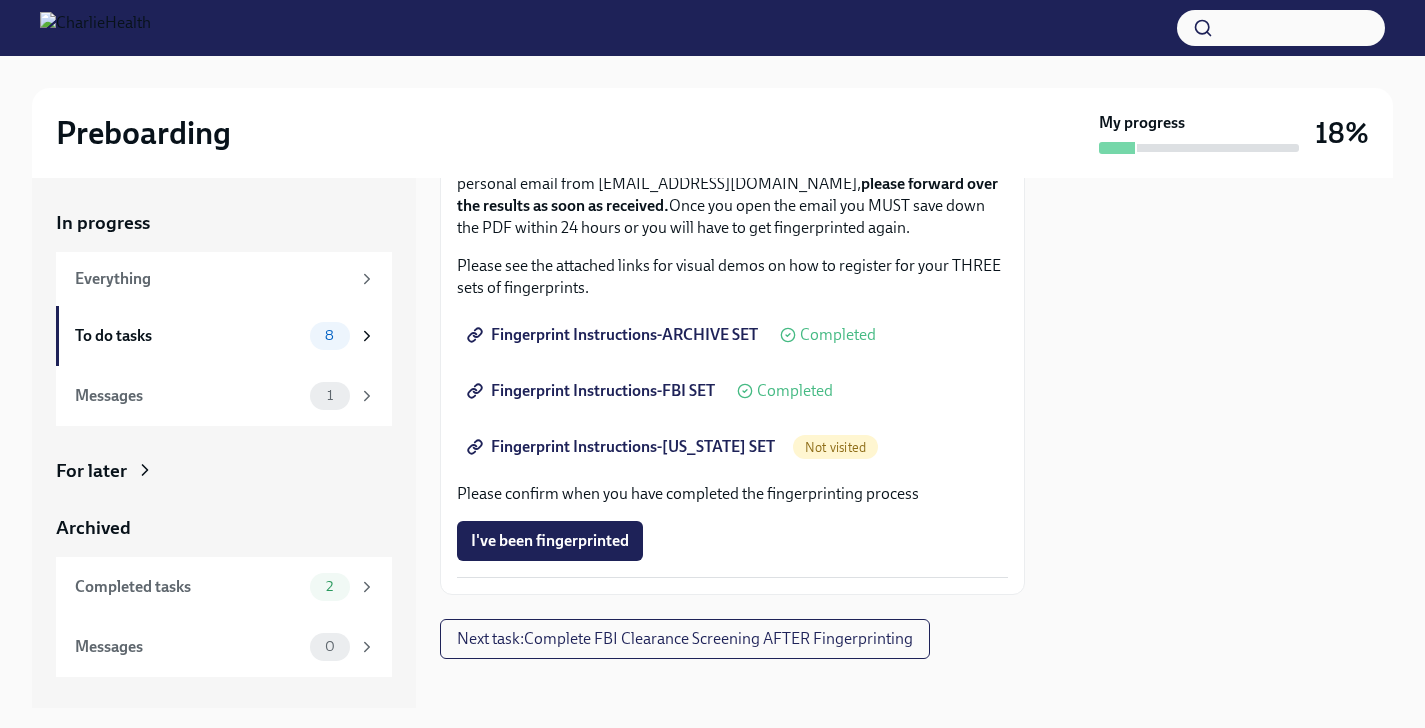 scroll, scrollTop: 284, scrollLeft: 0, axis: vertical 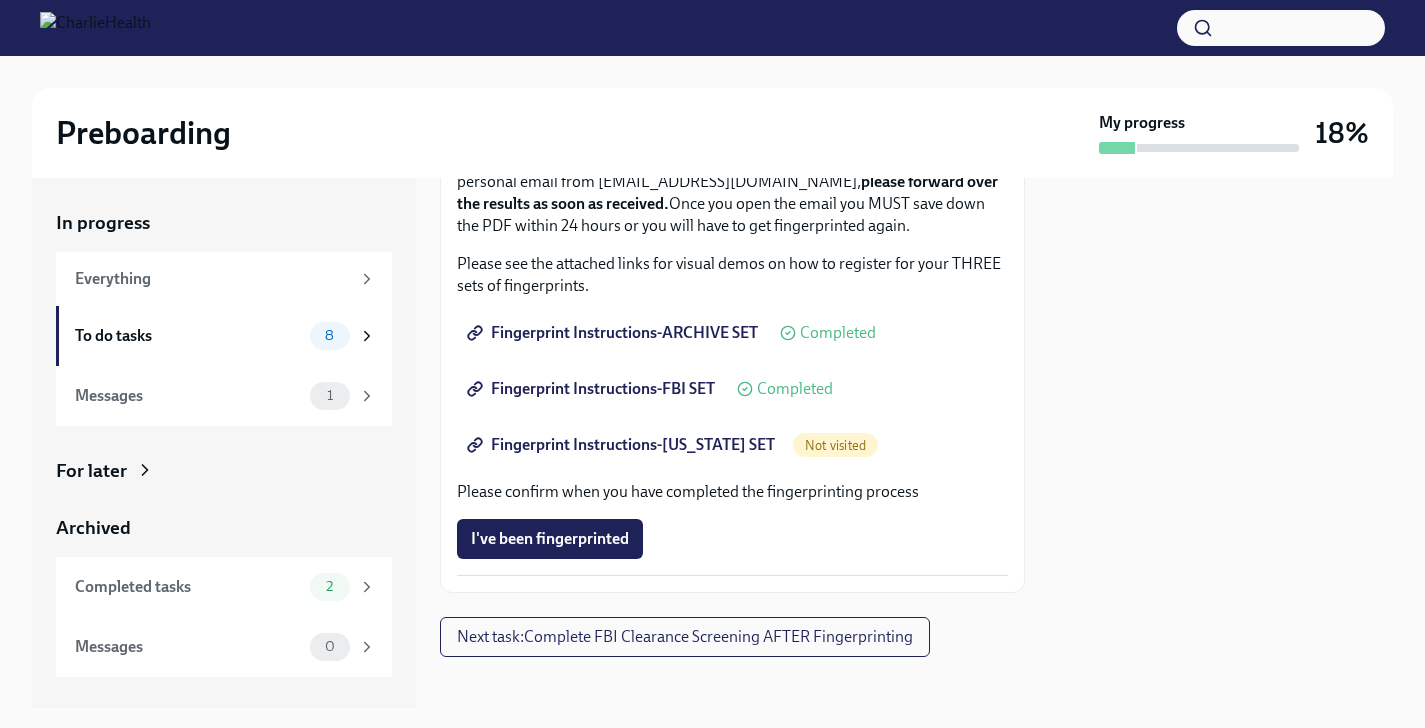 click on "Fingerprint Instructions-[US_STATE] SET" at bounding box center [623, 445] 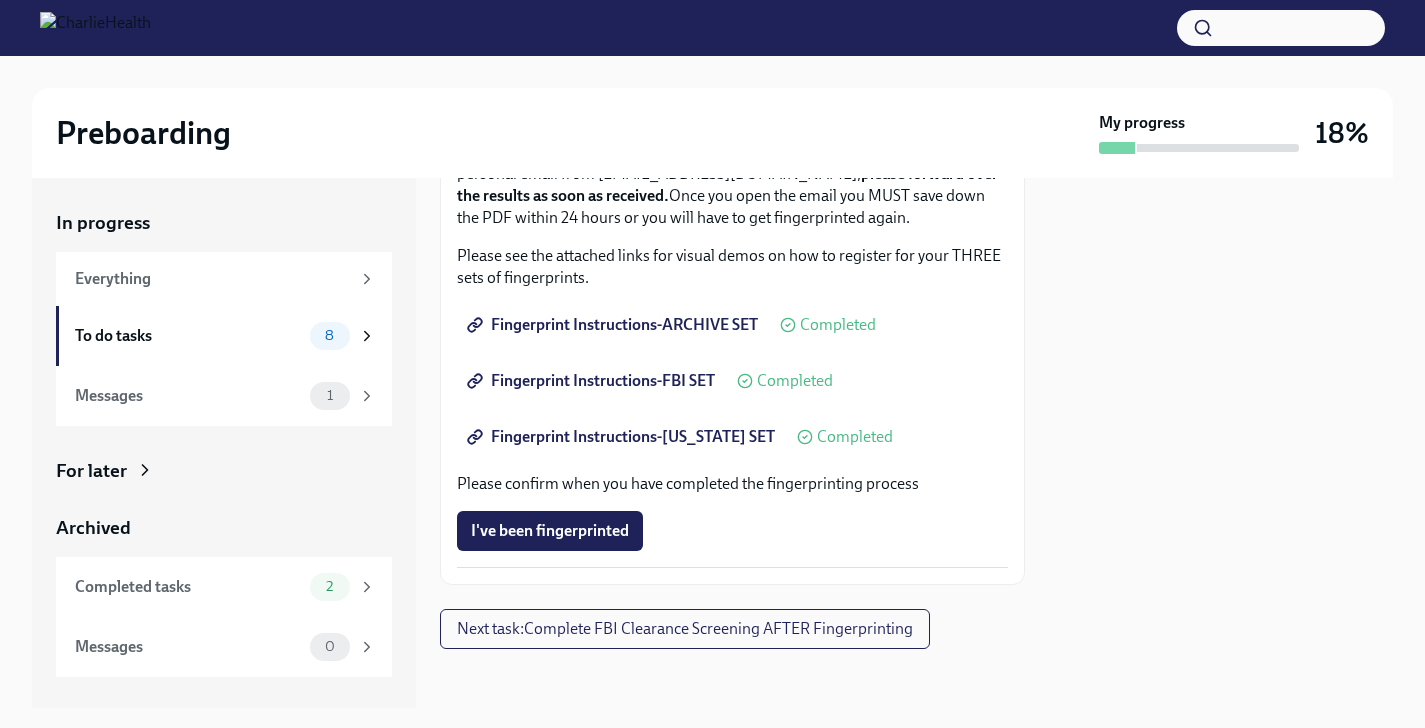 scroll, scrollTop: 297, scrollLeft: 0, axis: vertical 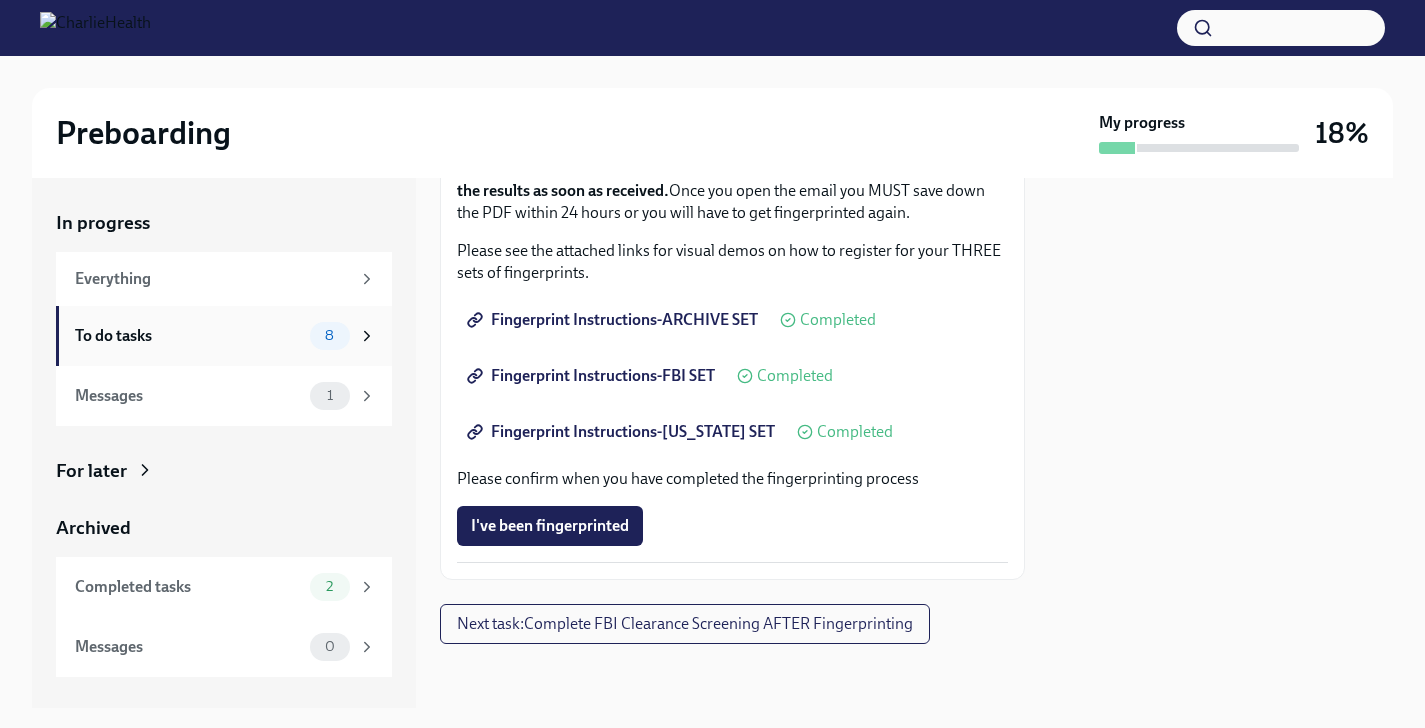 click on "8" at bounding box center (330, 336) 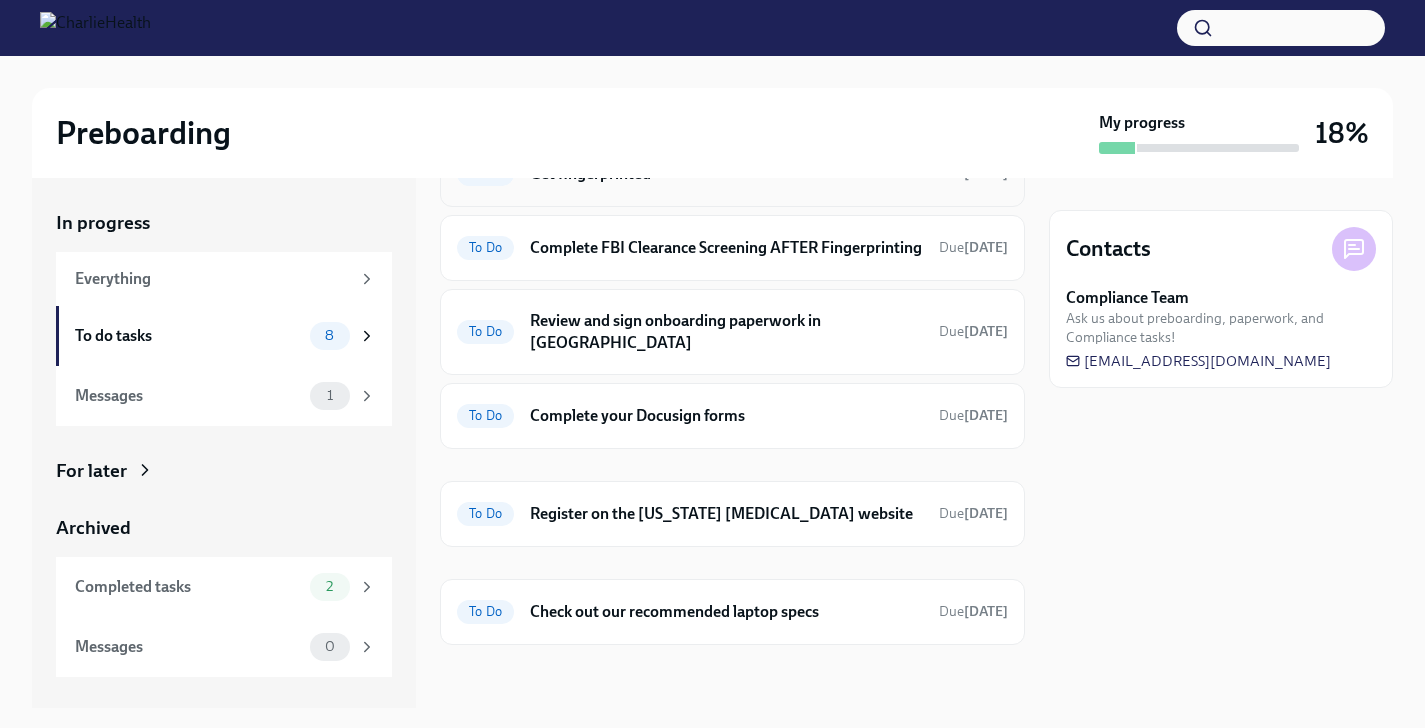 scroll, scrollTop: 255, scrollLeft: 0, axis: vertical 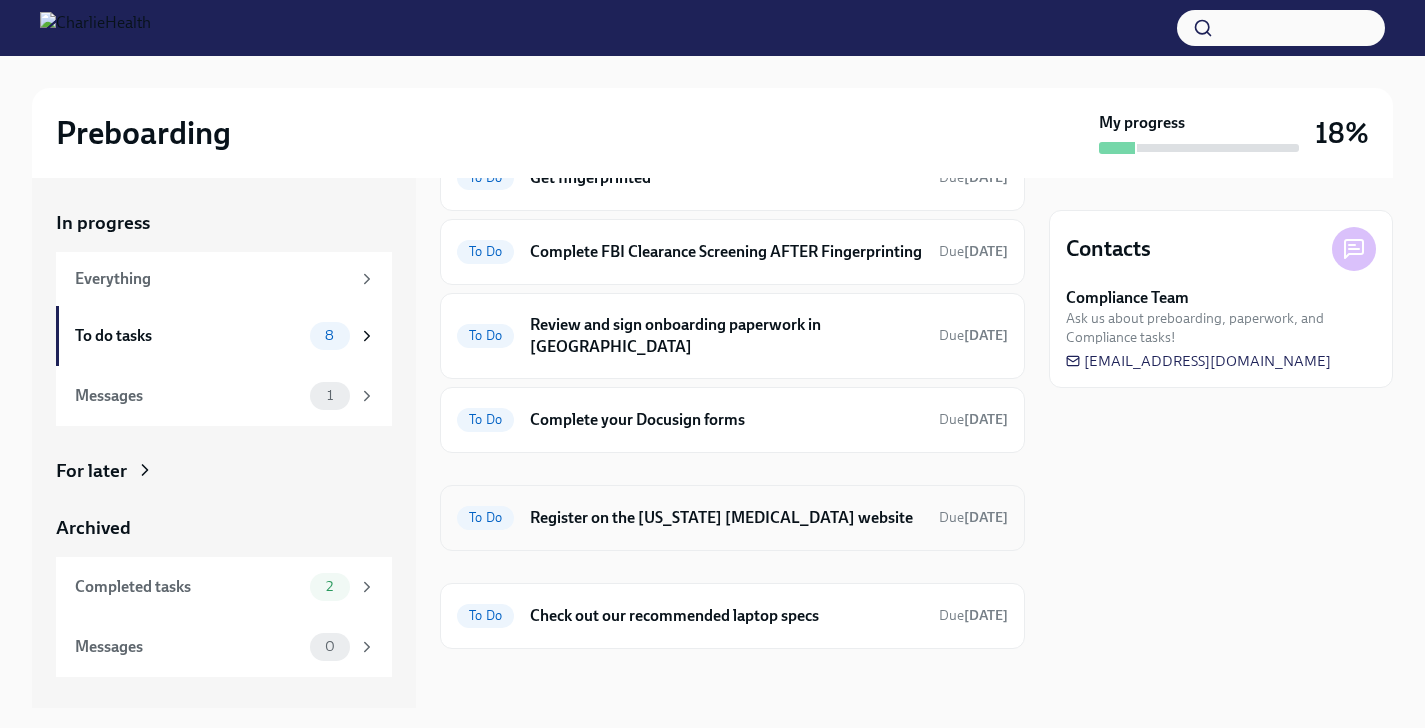 click on "Register on the [US_STATE] [MEDICAL_DATA] website" at bounding box center [726, 518] 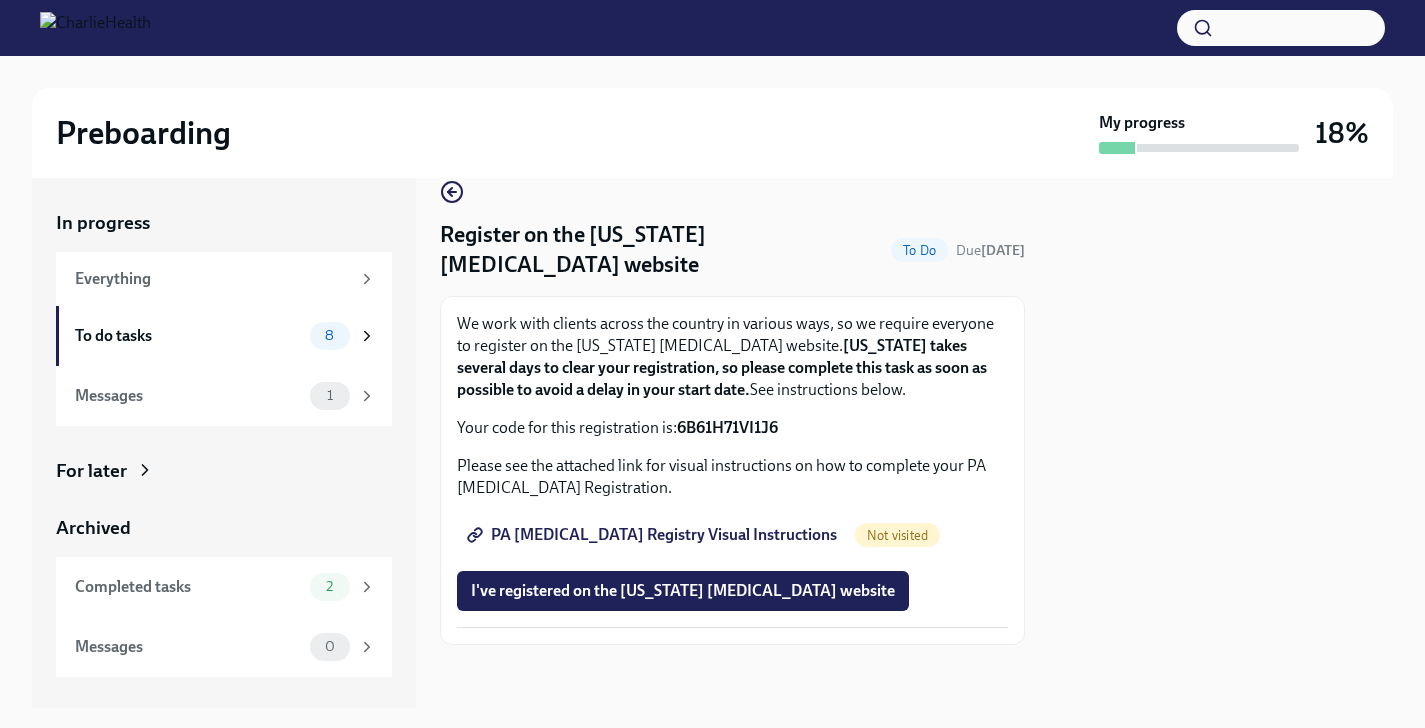 scroll, scrollTop: 31, scrollLeft: 0, axis: vertical 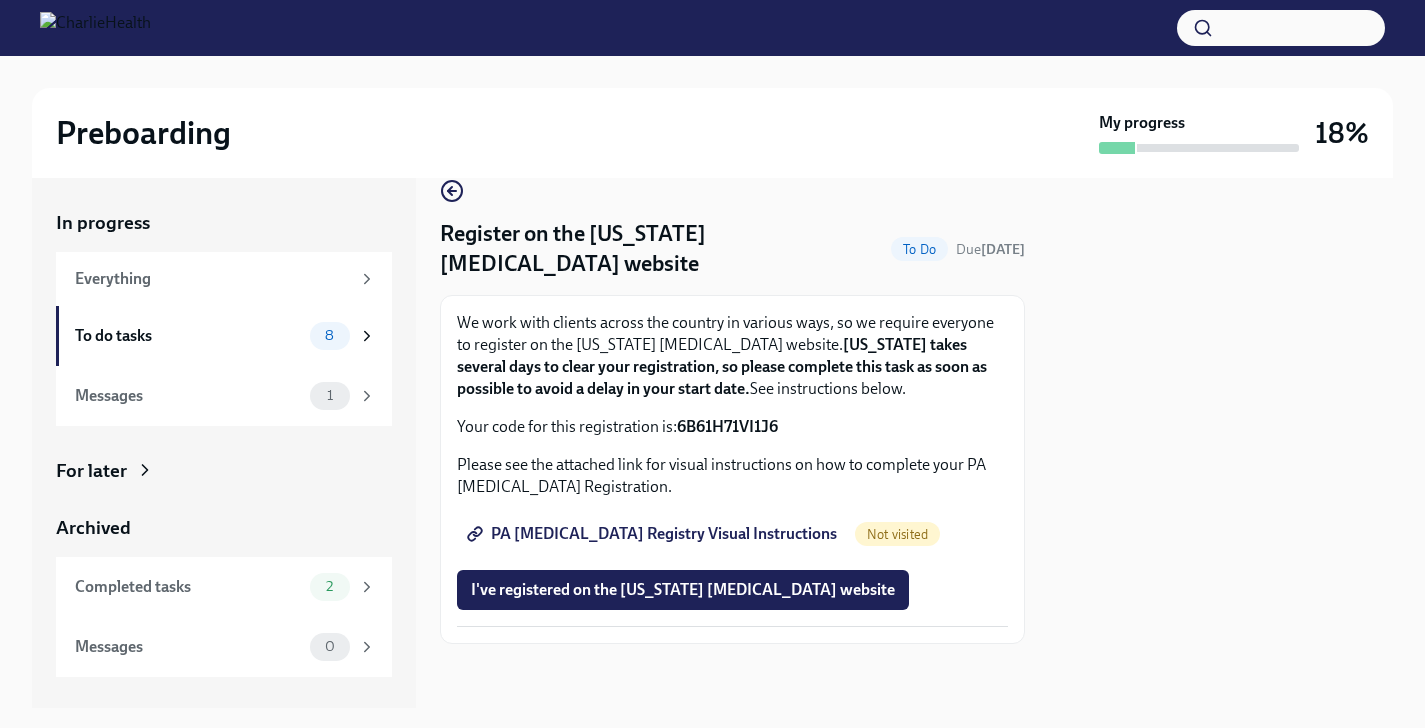 click on "PA [MEDICAL_DATA] Registry Visual Instructions" at bounding box center [654, 534] 